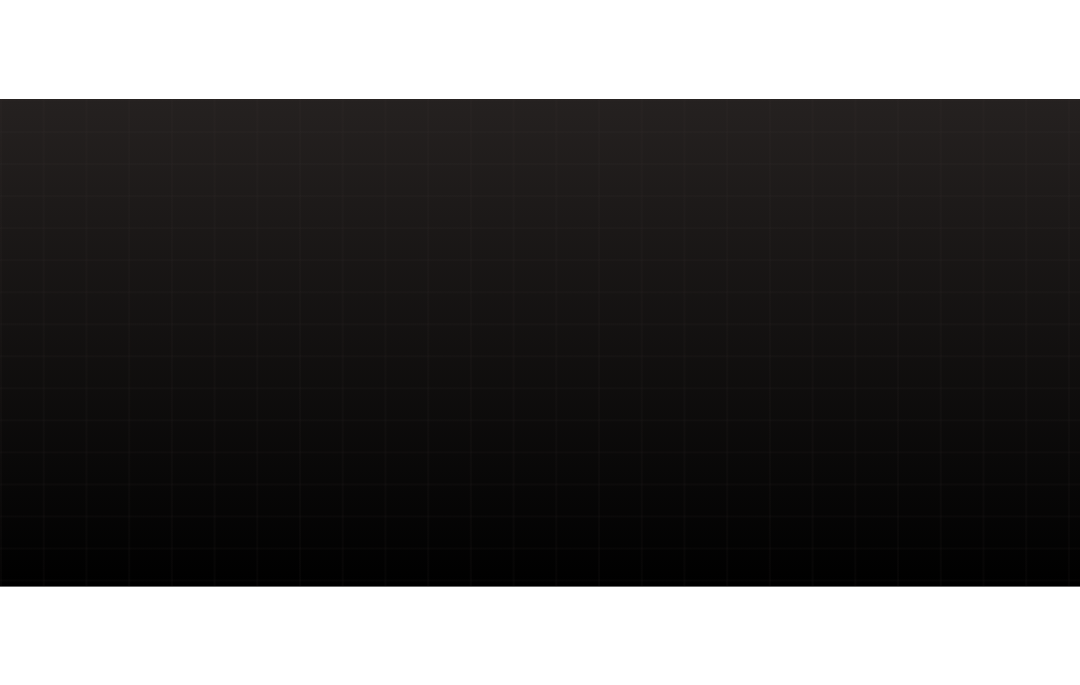scroll, scrollTop: 0, scrollLeft: 0, axis: both 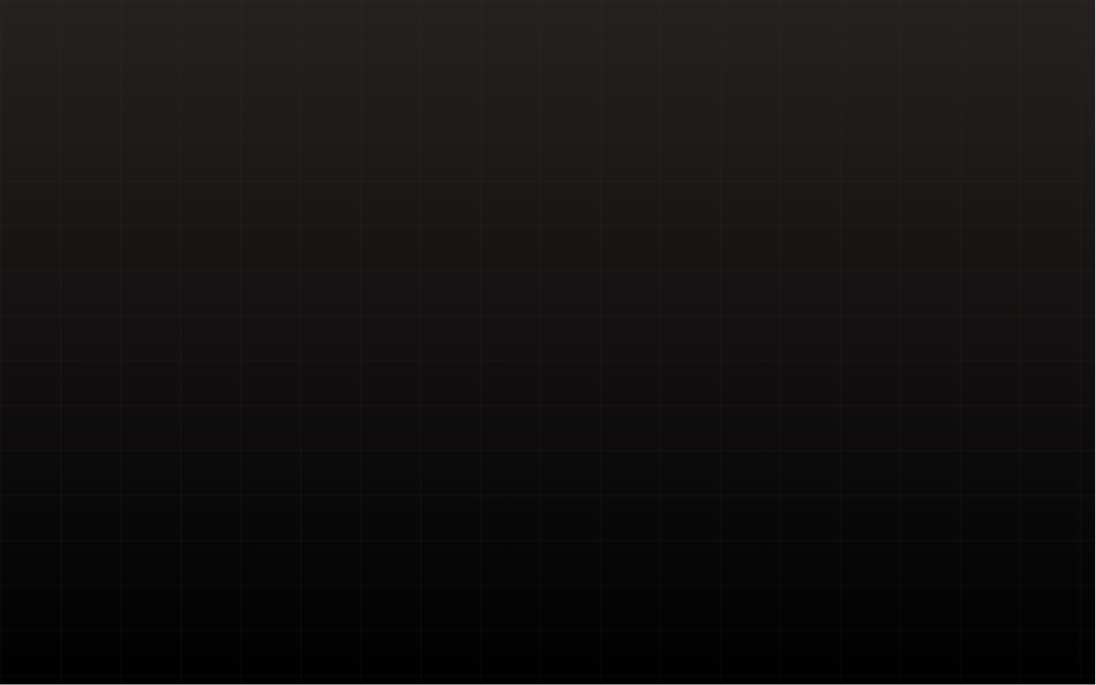 click at bounding box center (548, 342) 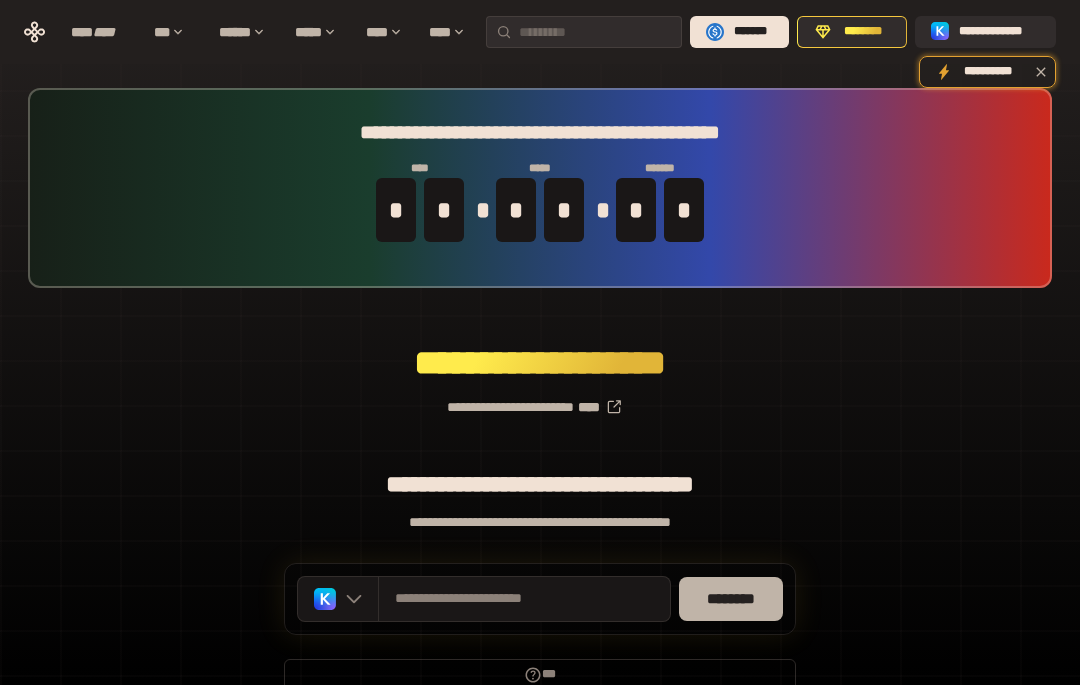 click on "********" at bounding box center [731, 599] 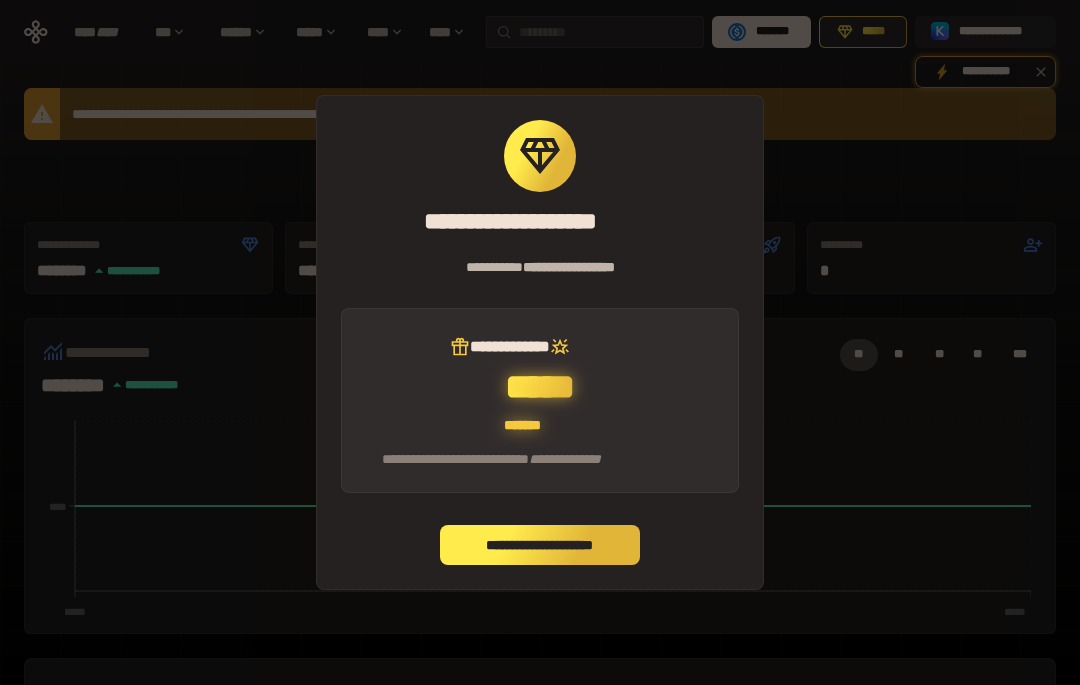 click on "**********" at bounding box center (540, 342) 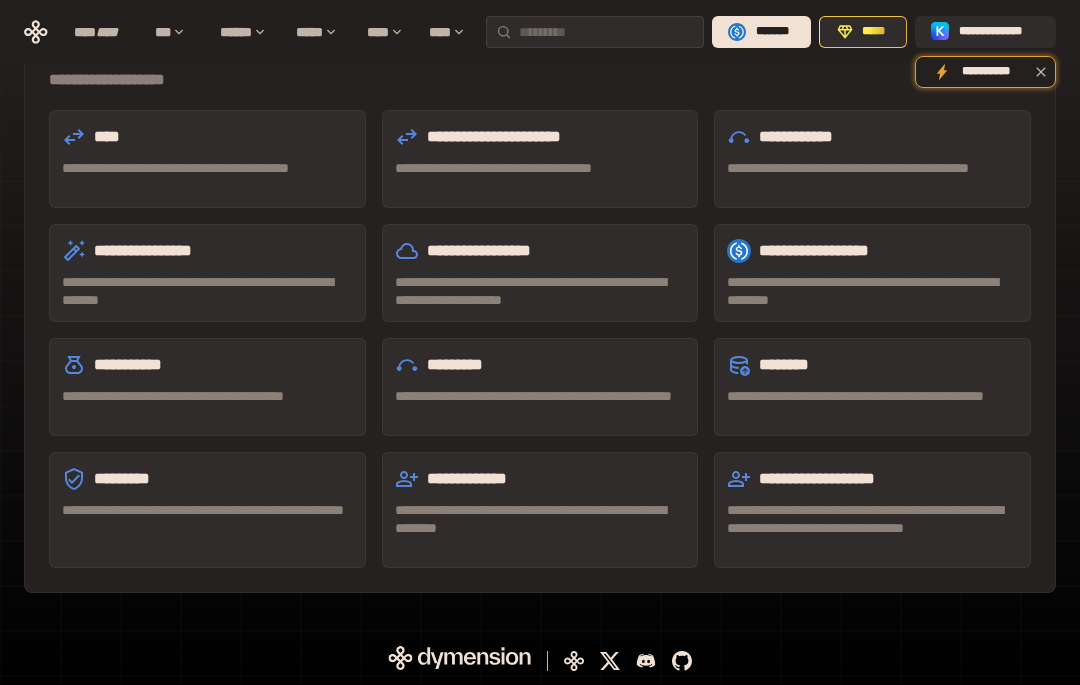 scroll, scrollTop: 0, scrollLeft: 0, axis: both 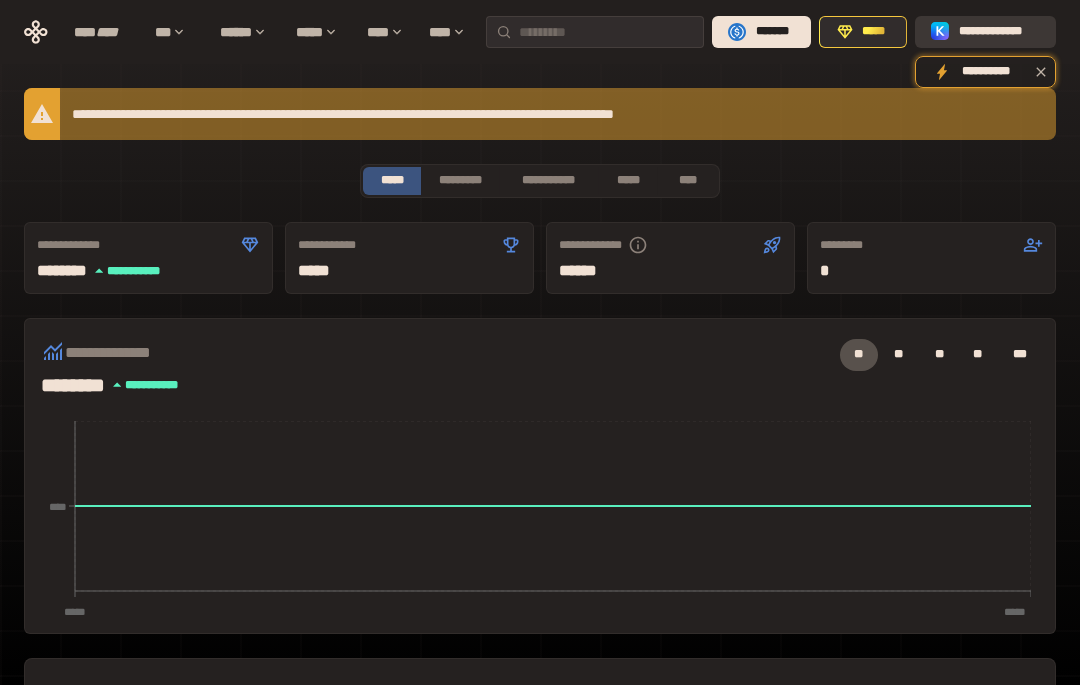 click on "**********" at bounding box center [985, 32] 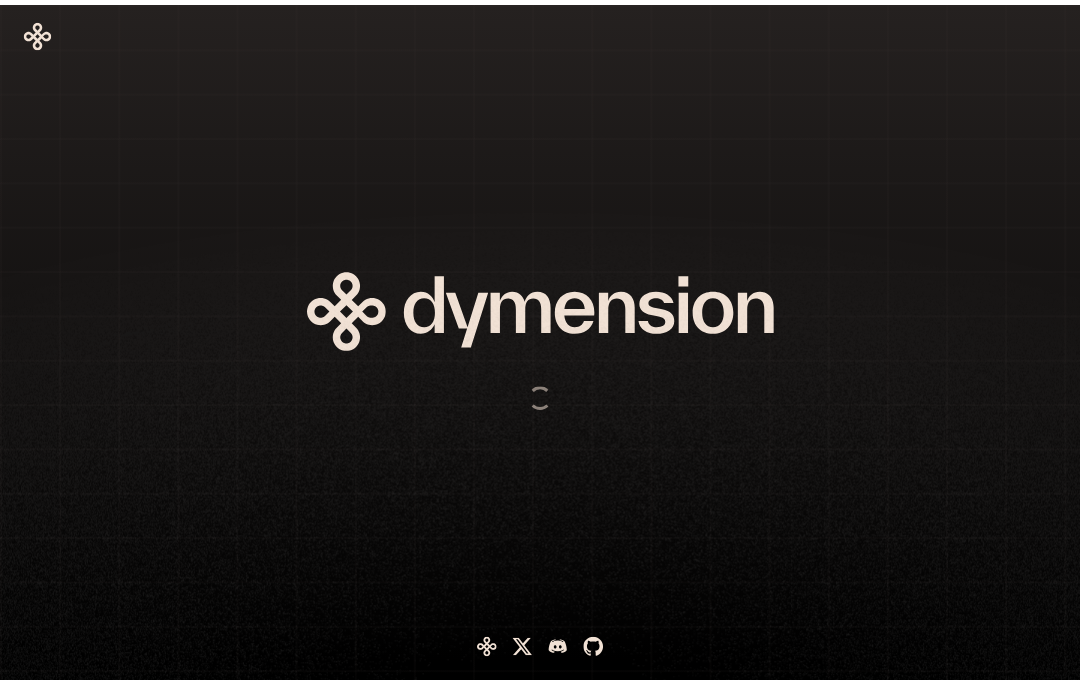 scroll, scrollTop: 0, scrollLeft: 0, axis: both 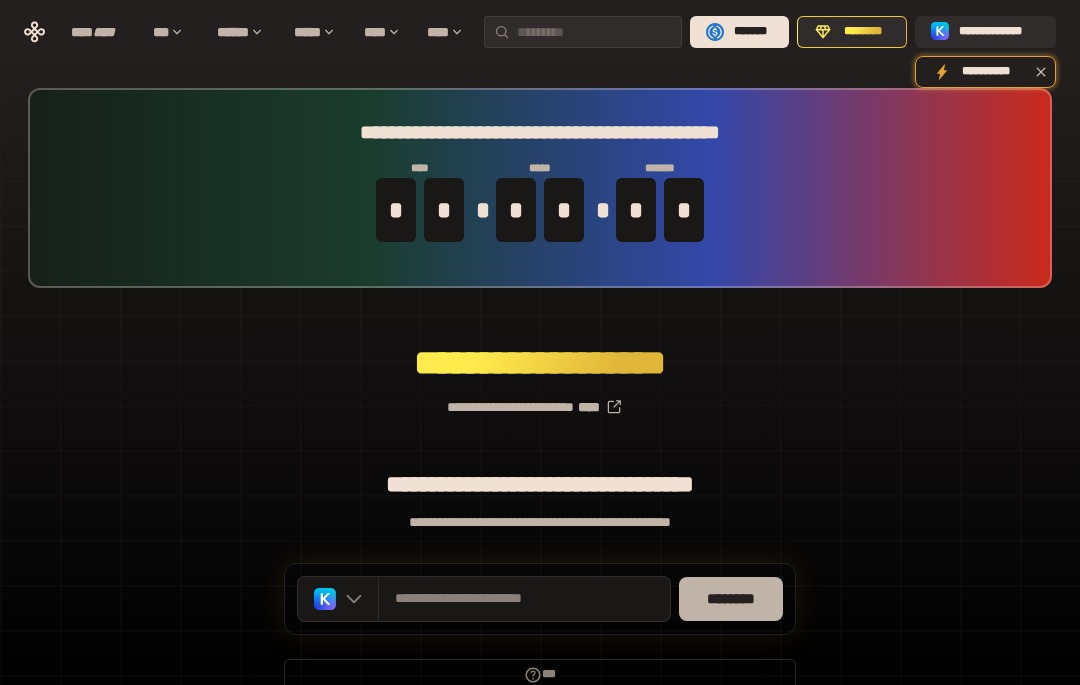 click on "********" at bounding box center (731, 599) 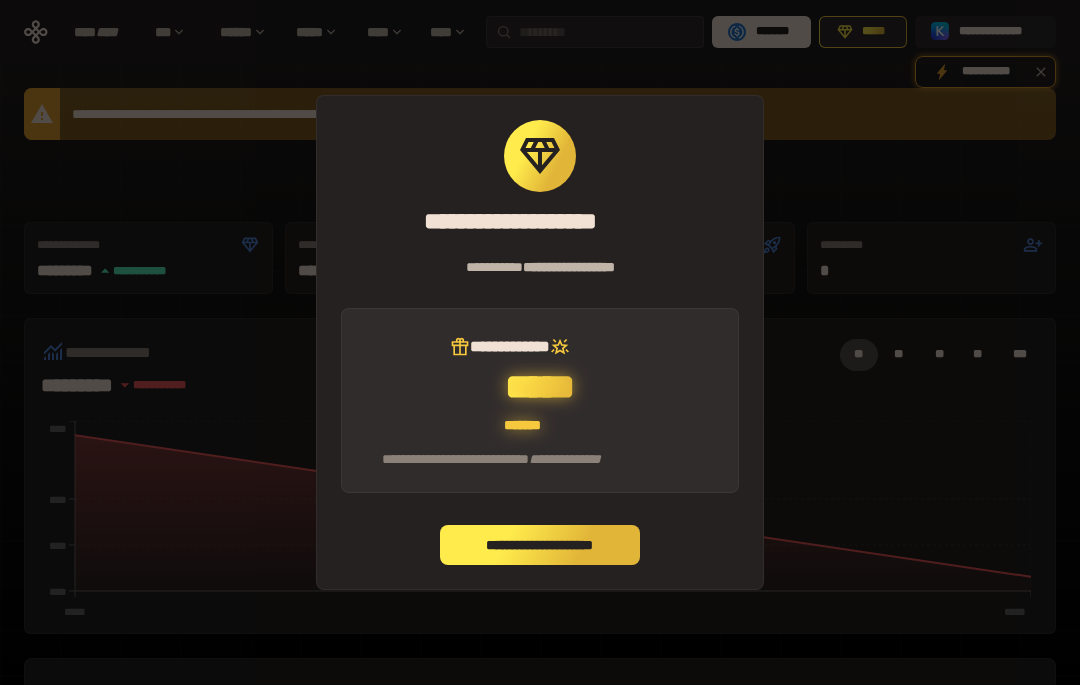 click on "**********" at bounding box center (540, 545) 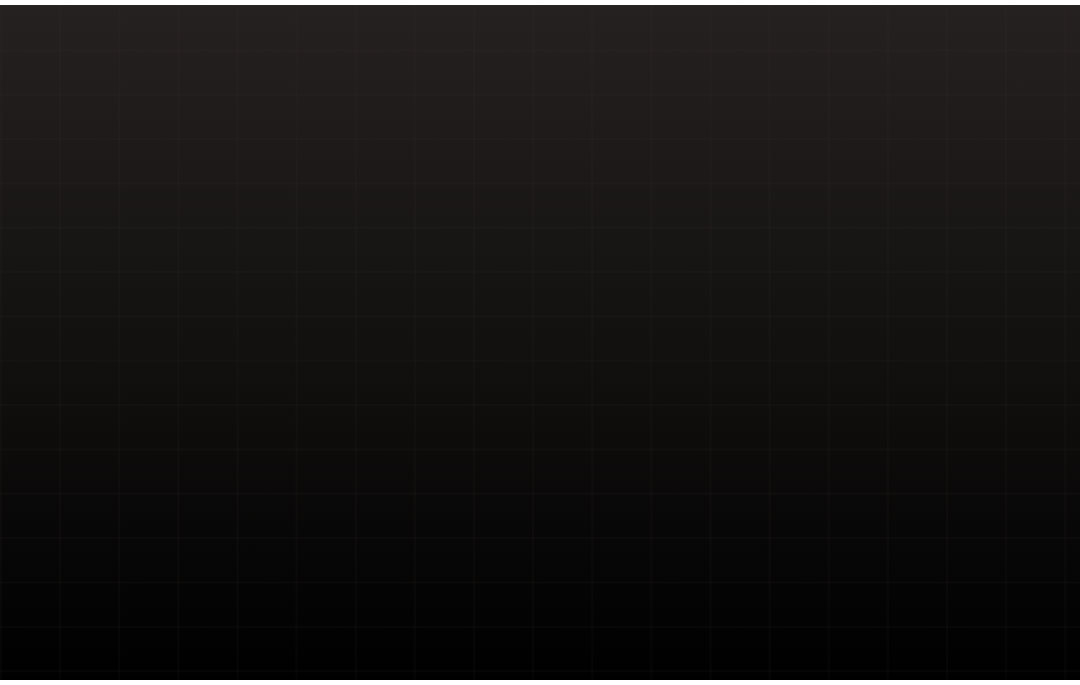 scroll, scrollTop: 0, scrollLeft: 0, axis: both 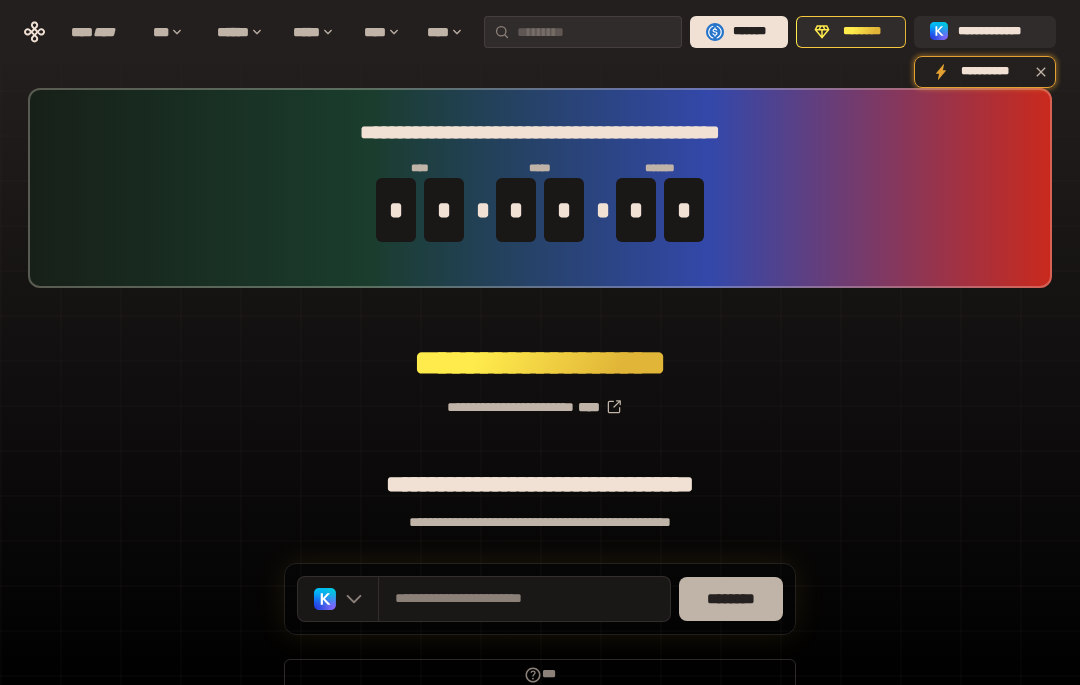 click on "********" at bounding box center (731, 599) 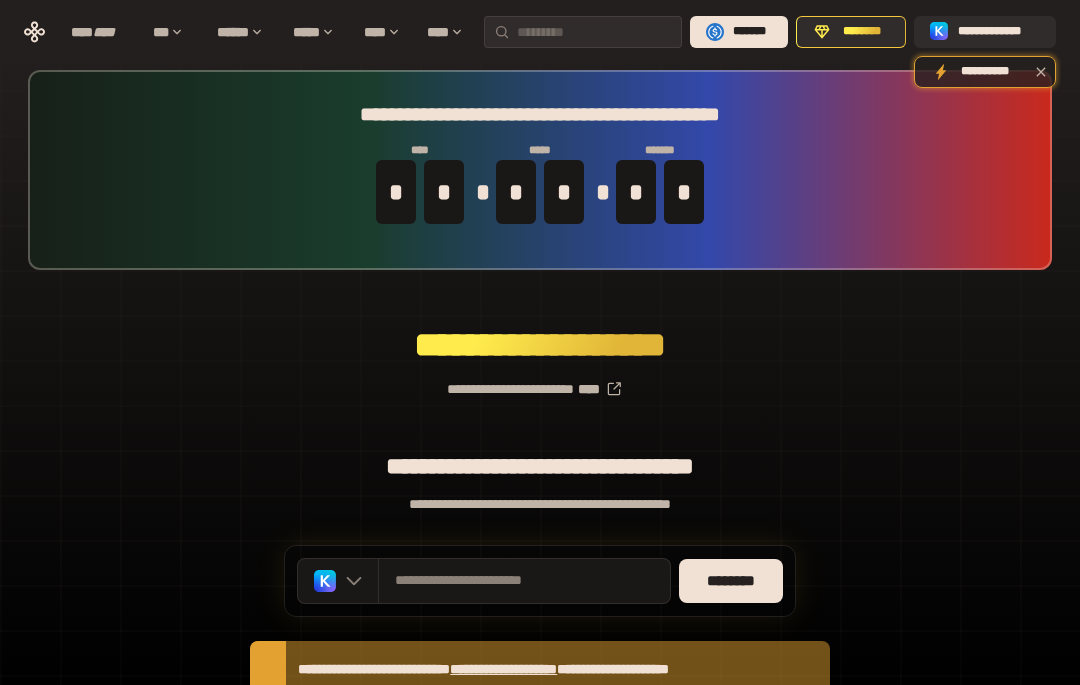 scroll, scrollTop: 245, scrollLeft: 0, axis: vertical 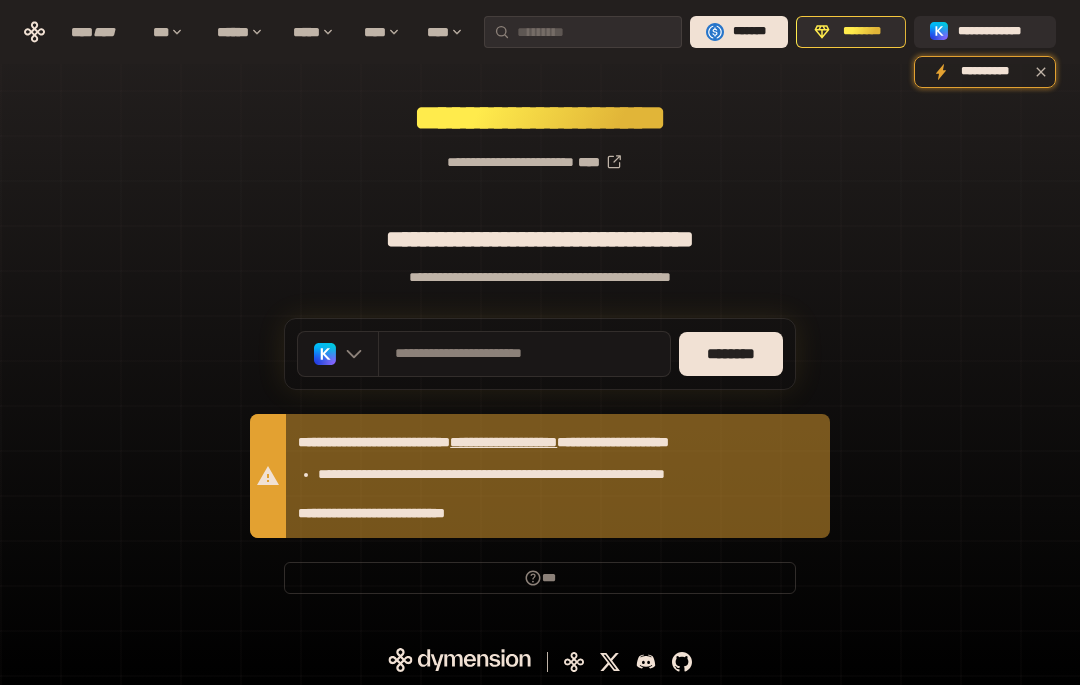 click on "**********" at bounding box center (540, 228) 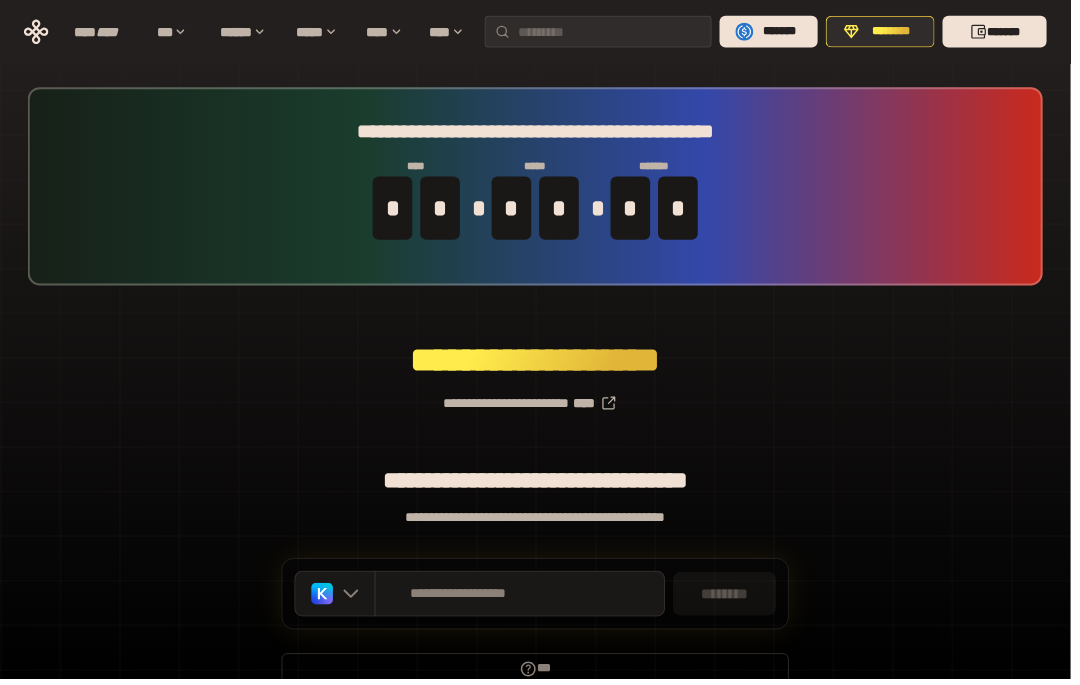 scroll, scrollTop: 0, scrollLeft: 0, axis: both 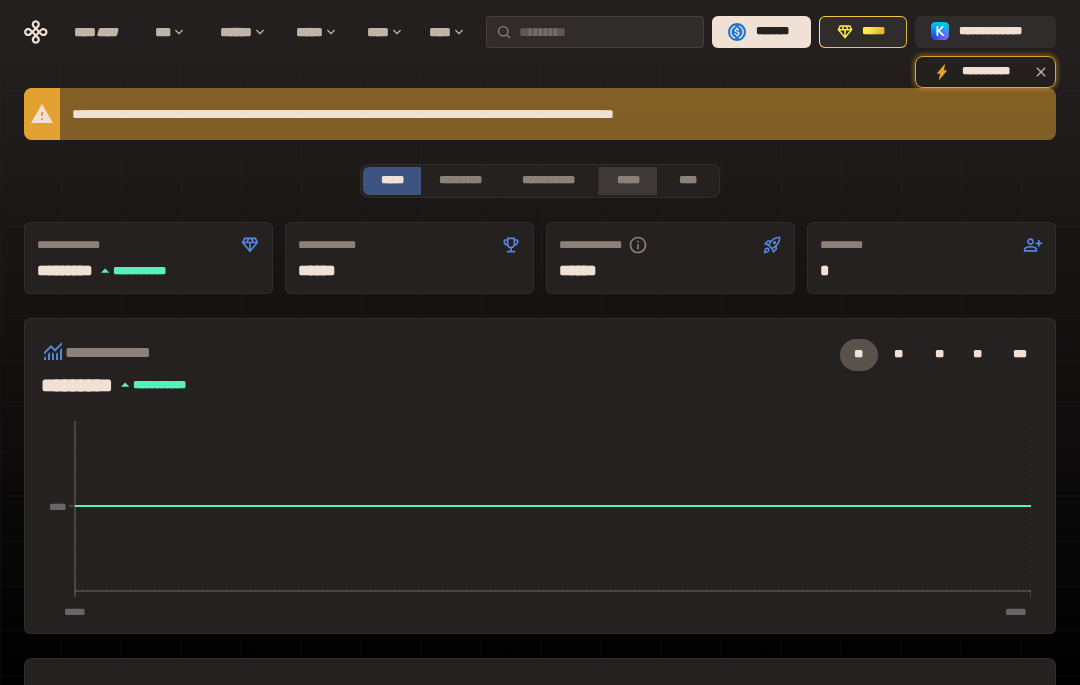 click on "*****" at bounding box center [627, 181] 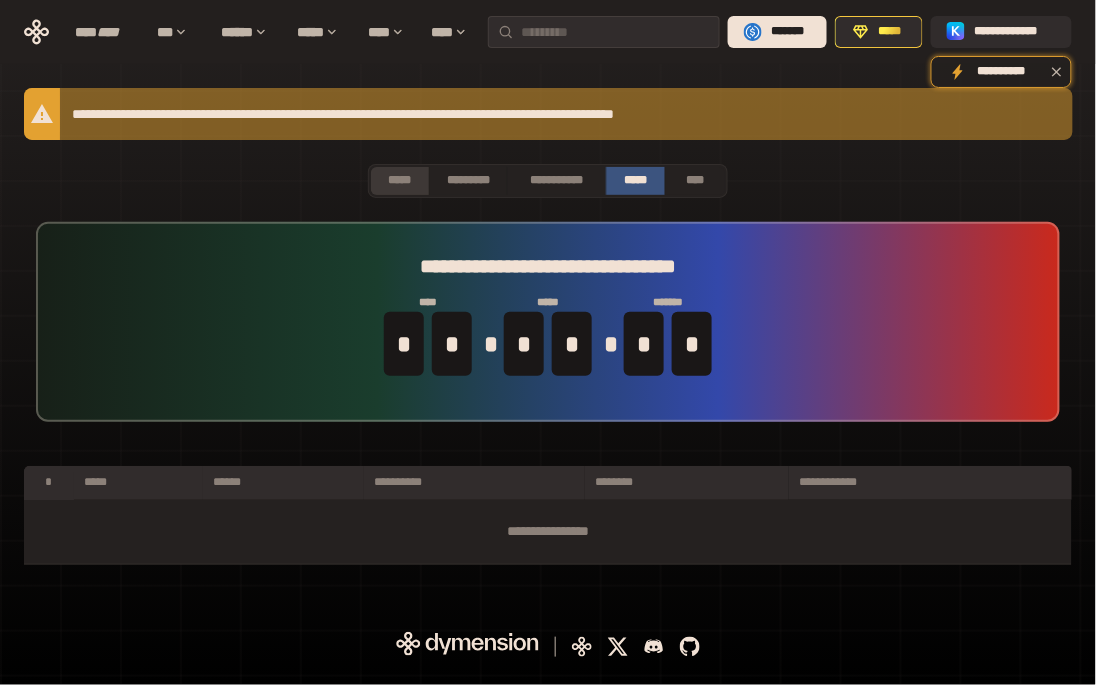 click on "*****" at bounding box center [400, 181] 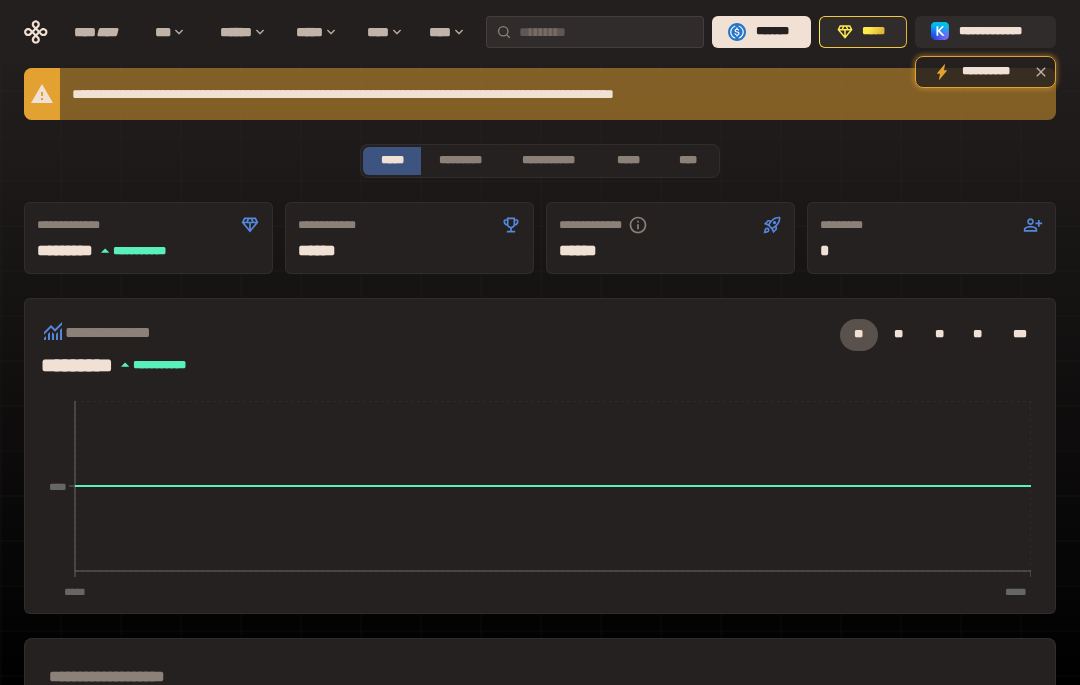 scroll, scrollTop: 0, scrollLeft: 0, axis: both 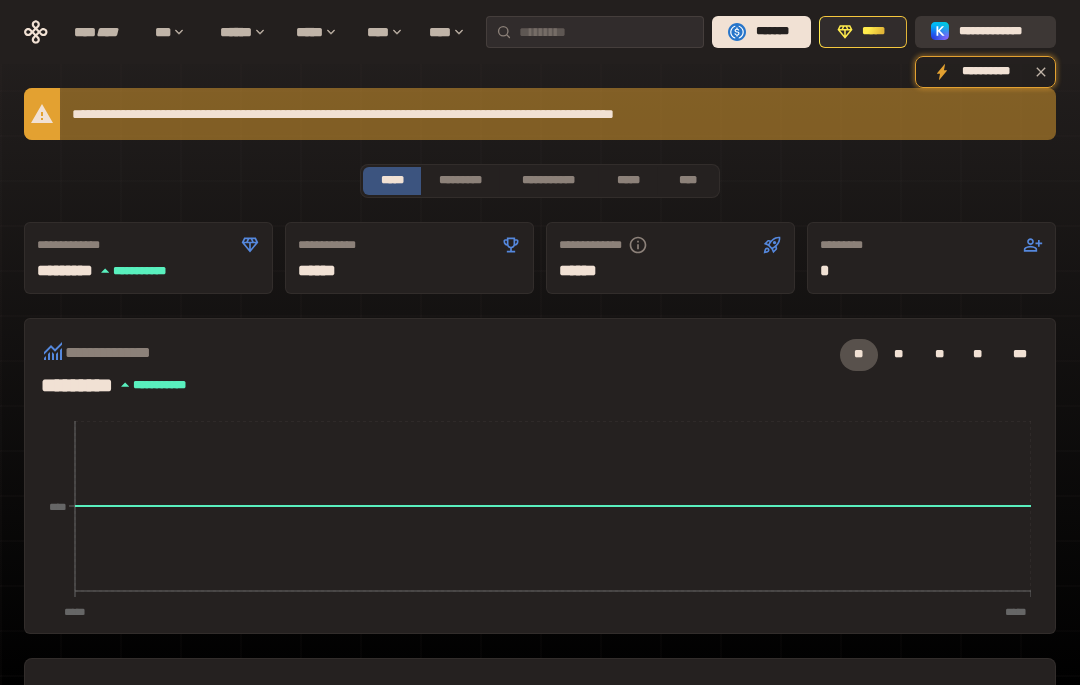 click on "**********" at bounding box center (999, 32) 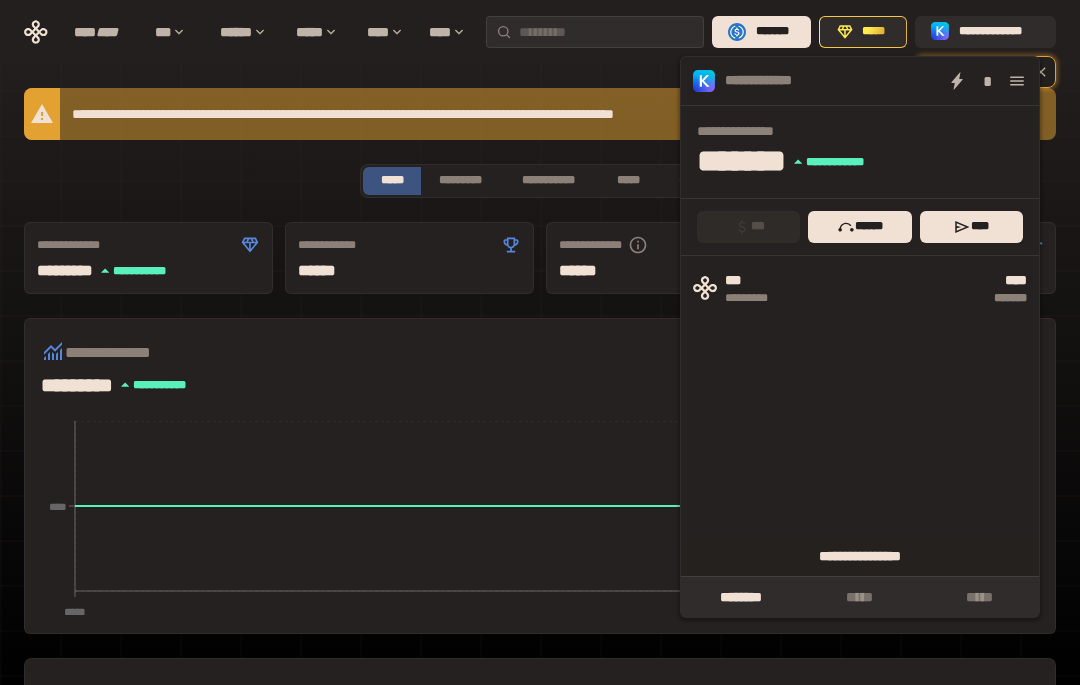 click on "**********" at bounding box center (860, 556) 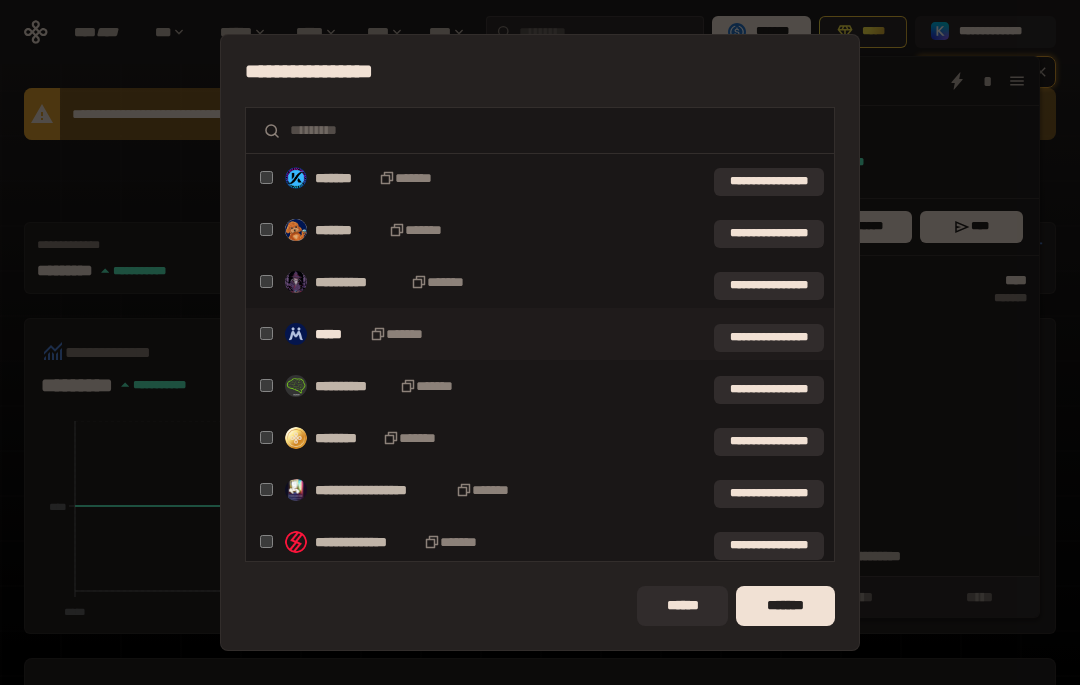 scroll, scrollTop: 632, scrollLeft: 0, axis: vertical 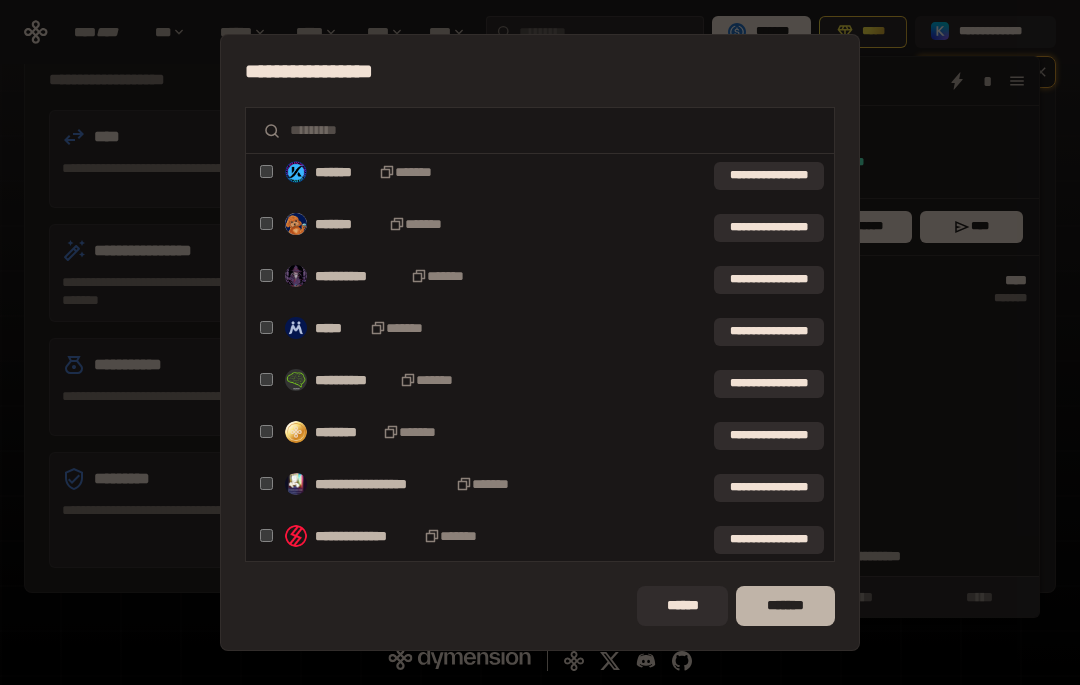 click on "*******" at bounding box center (785, 606) 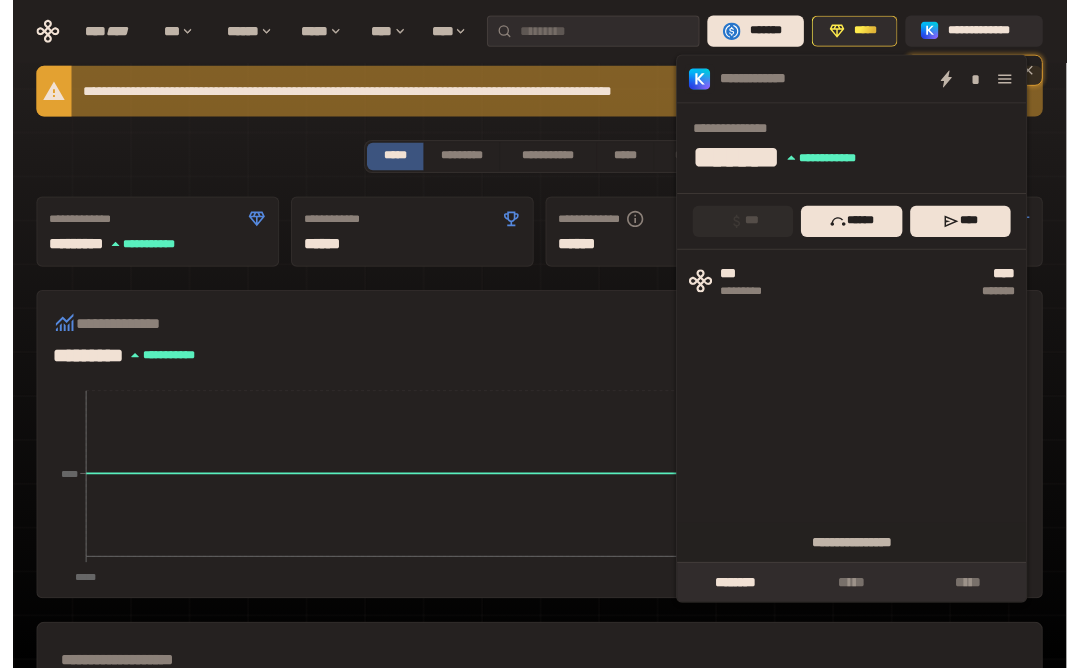 scroll, scrollTop: 0, scrollLeft: 0, axis: both 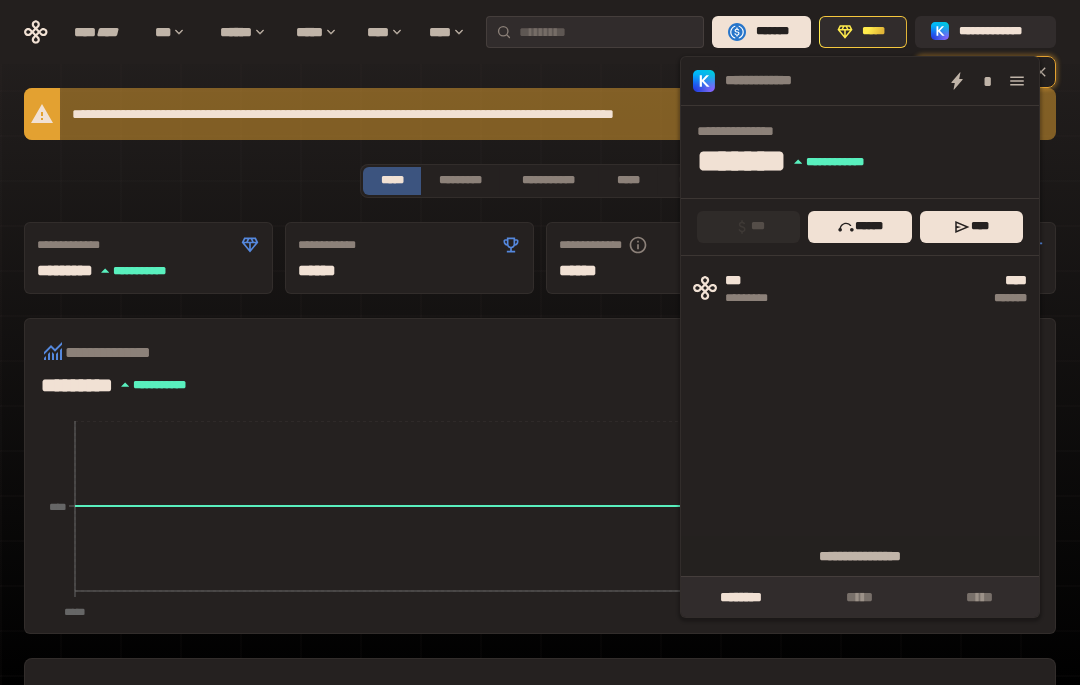 click at bounding box center [1017, 81] 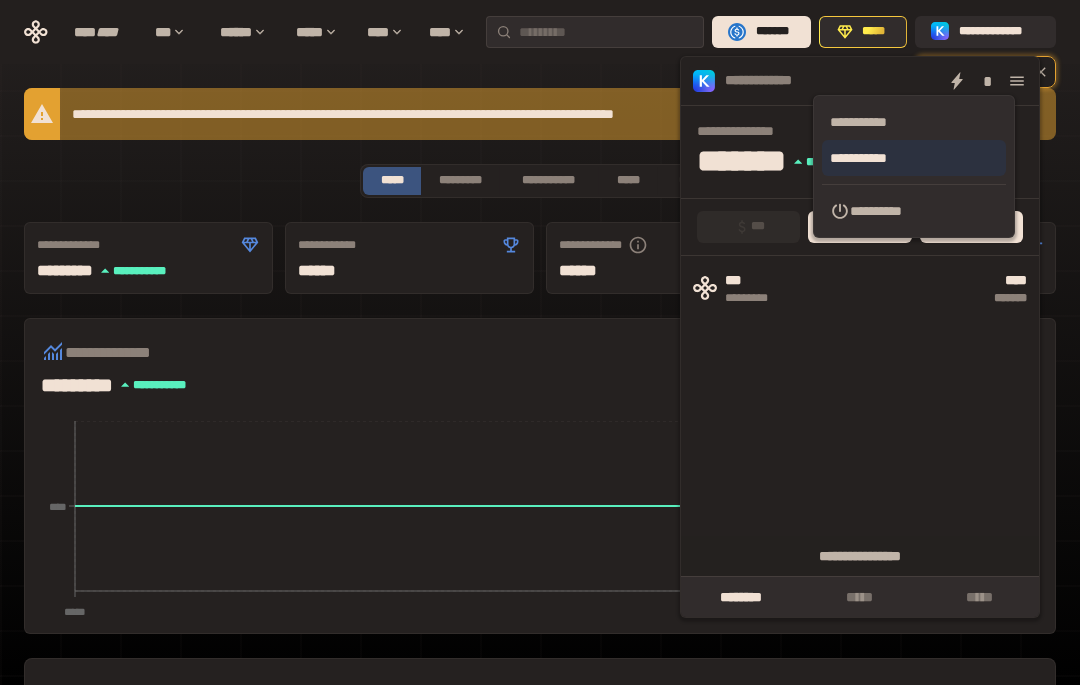 click on "**********" at bounding box center [914, 158] 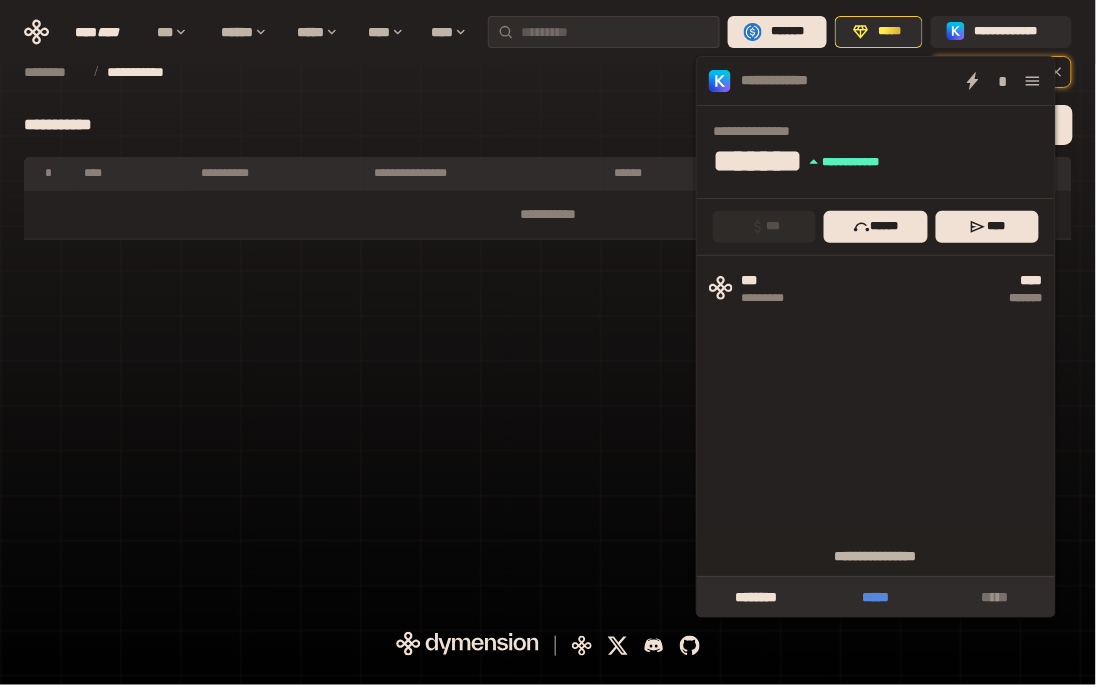 click on "*****" at bounding box center [875, 597] 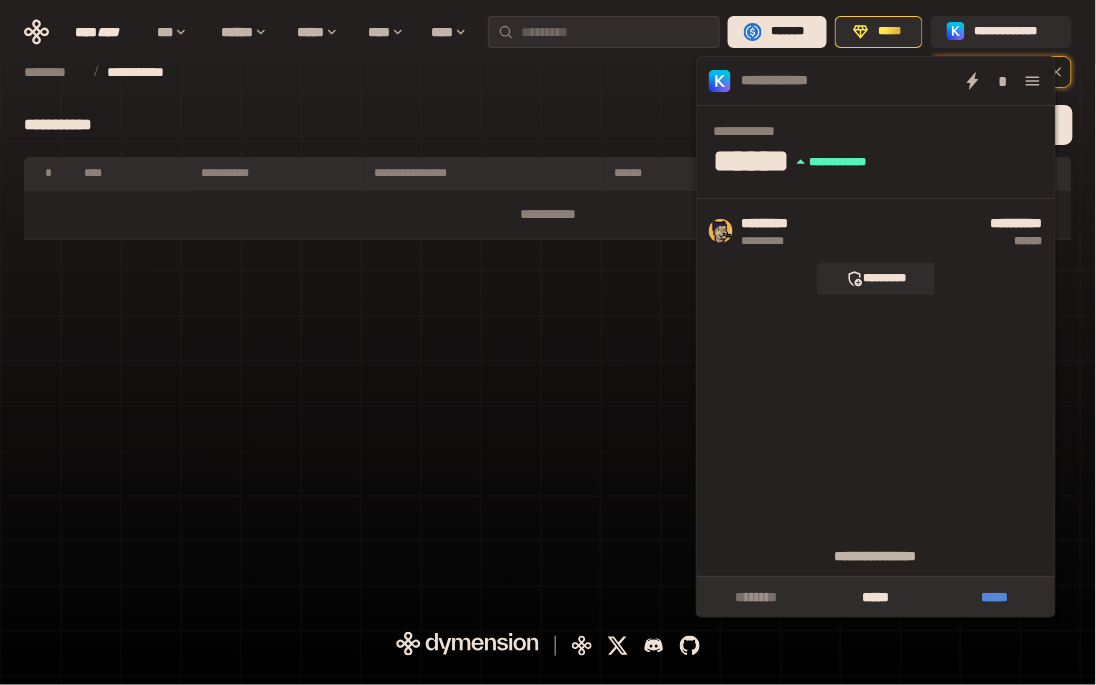 click on "*****" at bounding box center (995, 597) 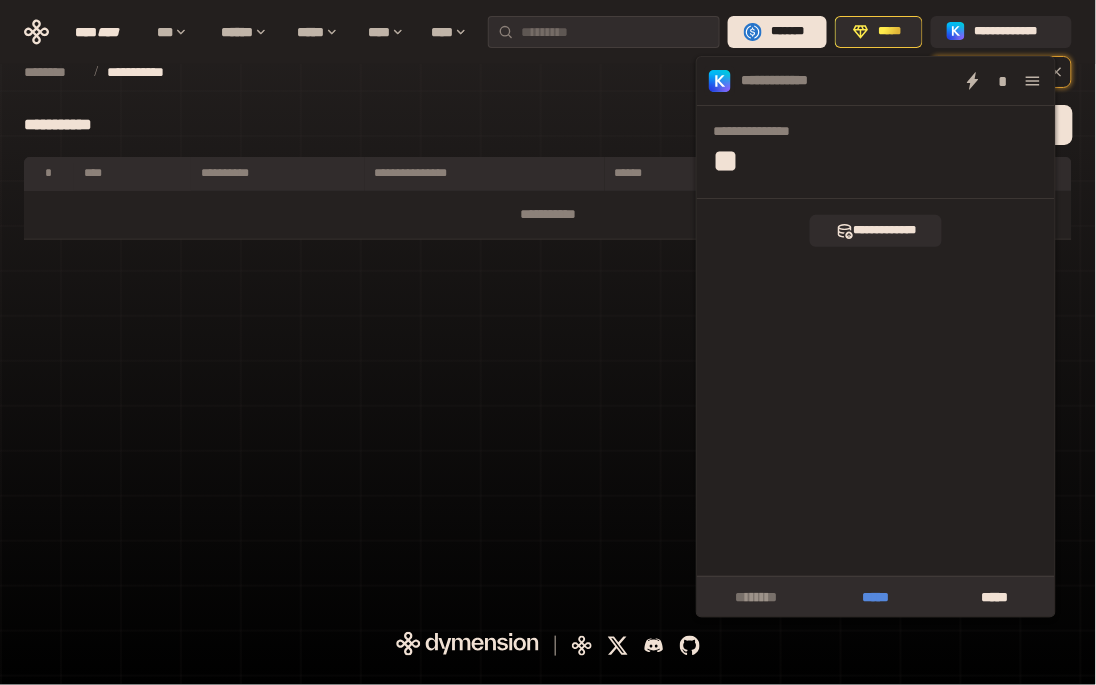 click on "*****" at bounding box center (875, 597) 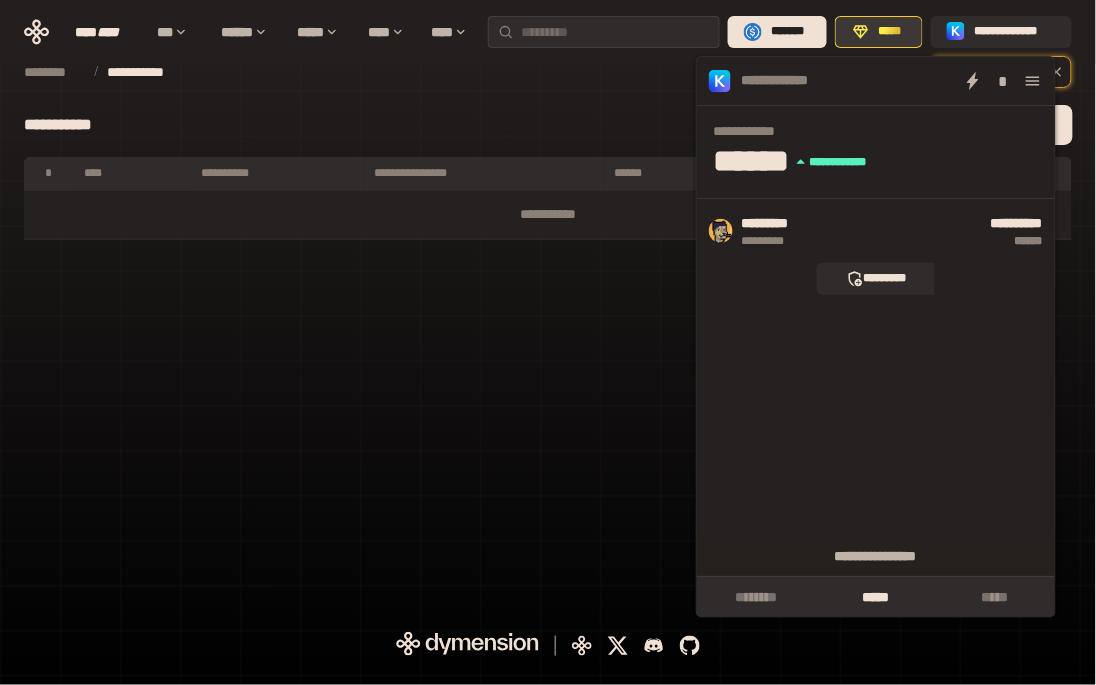 click on "*****" at bounding box center (890, 32) 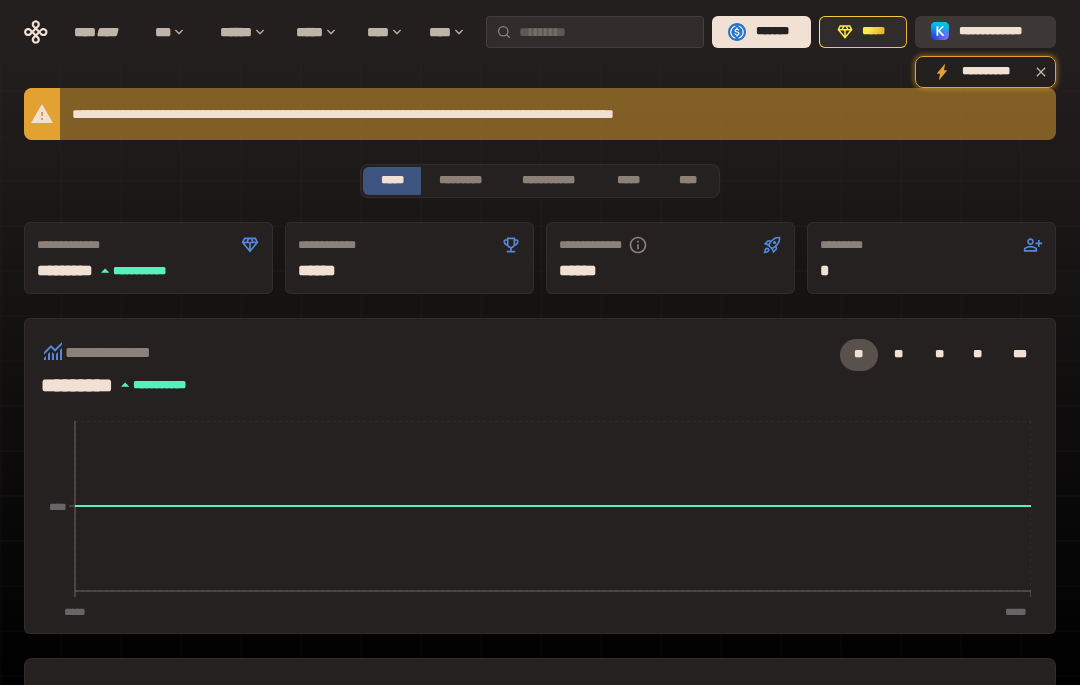 click on "**********" at bounding box center [999, 32] 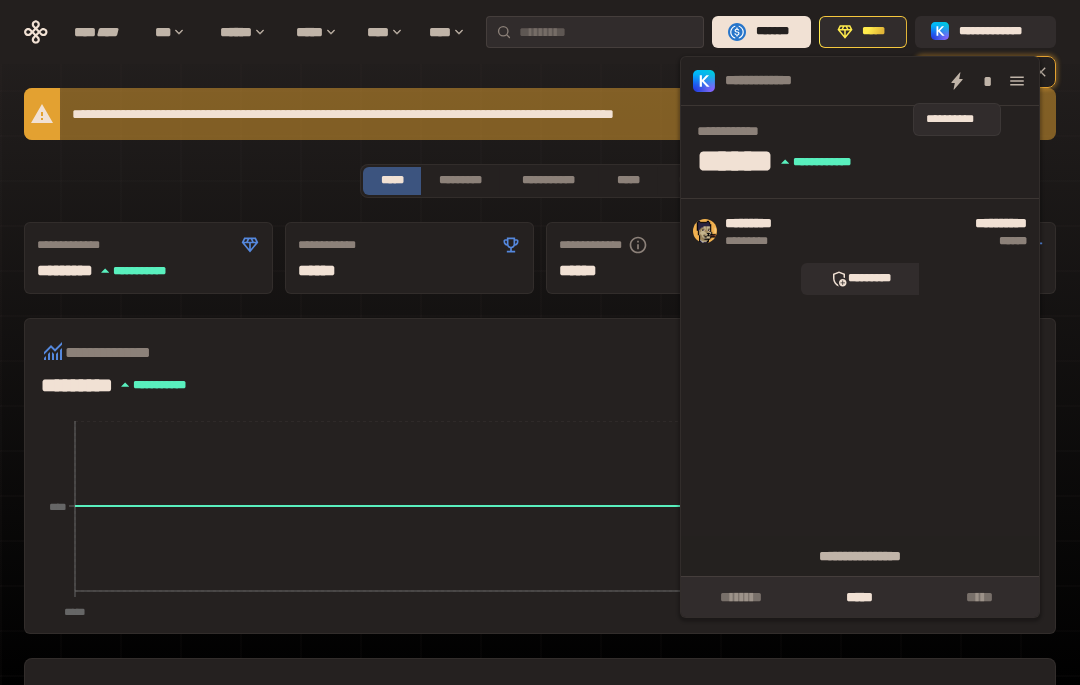 click 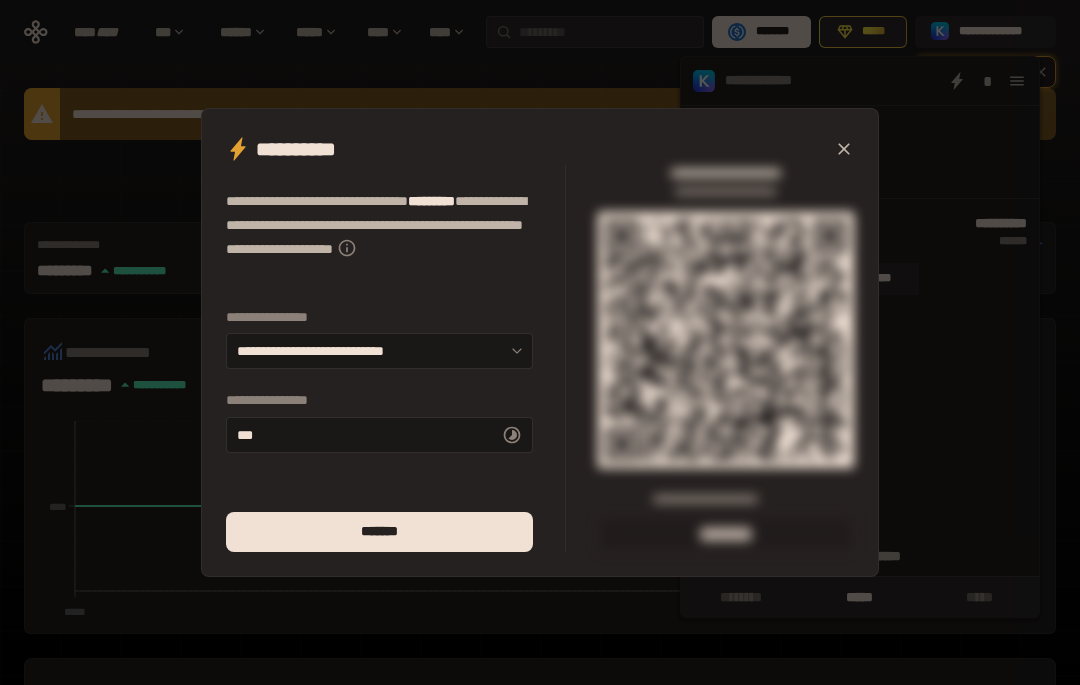 click on "**********" at bounding box center [540, 342] 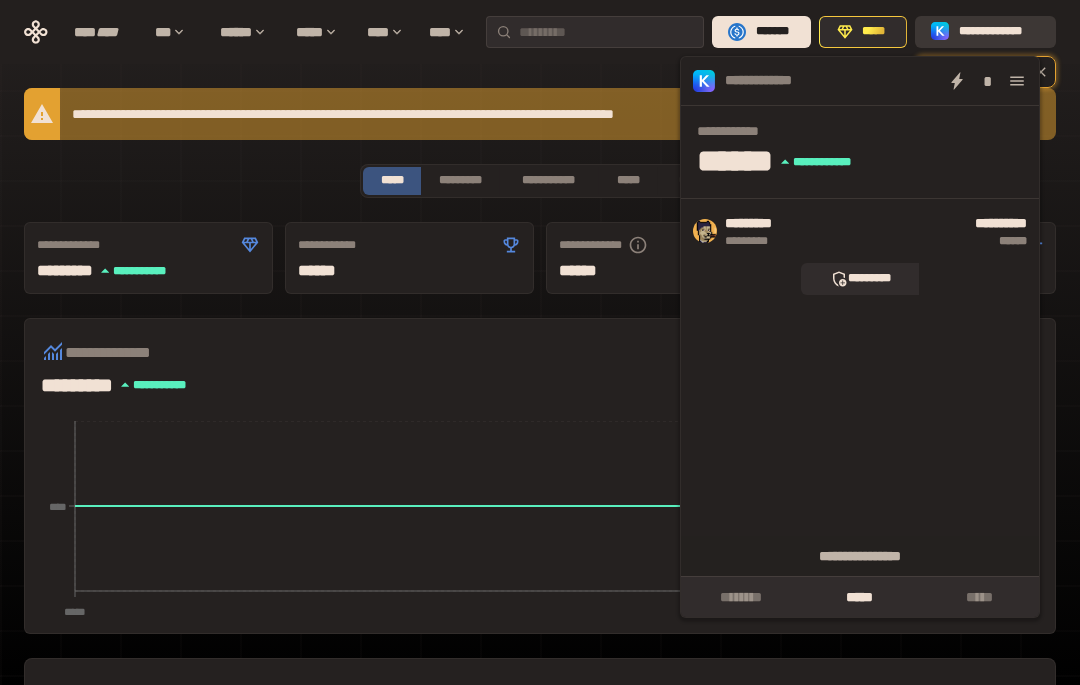 click on "**********" at bounding box center [999, 32] 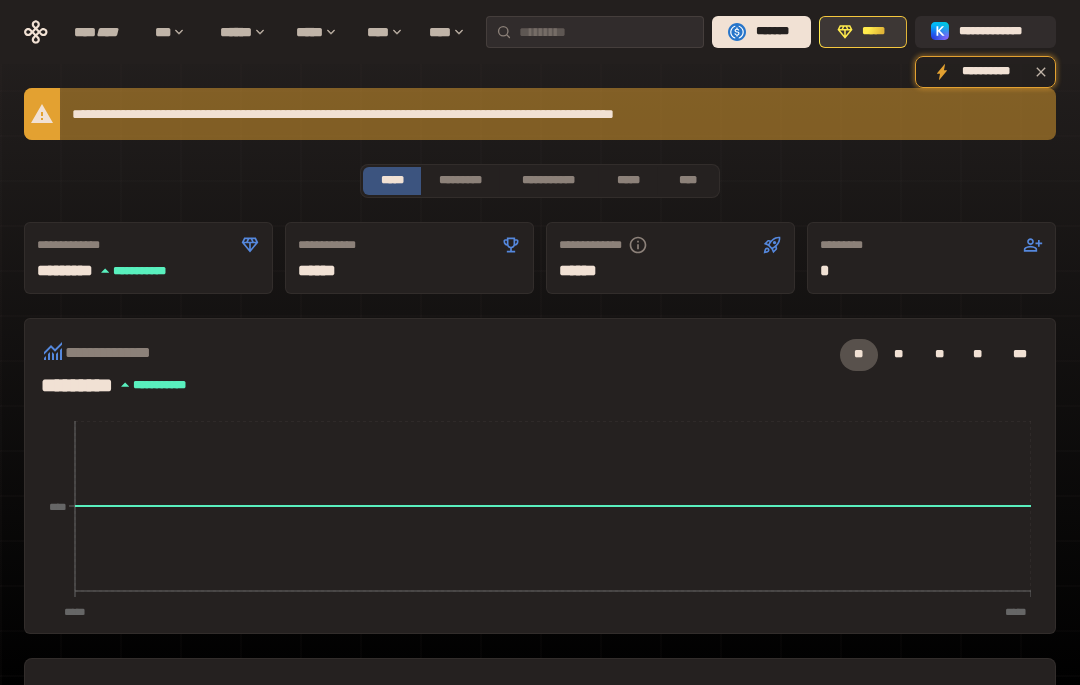 click on "*****" at bounding box center (874, 32) 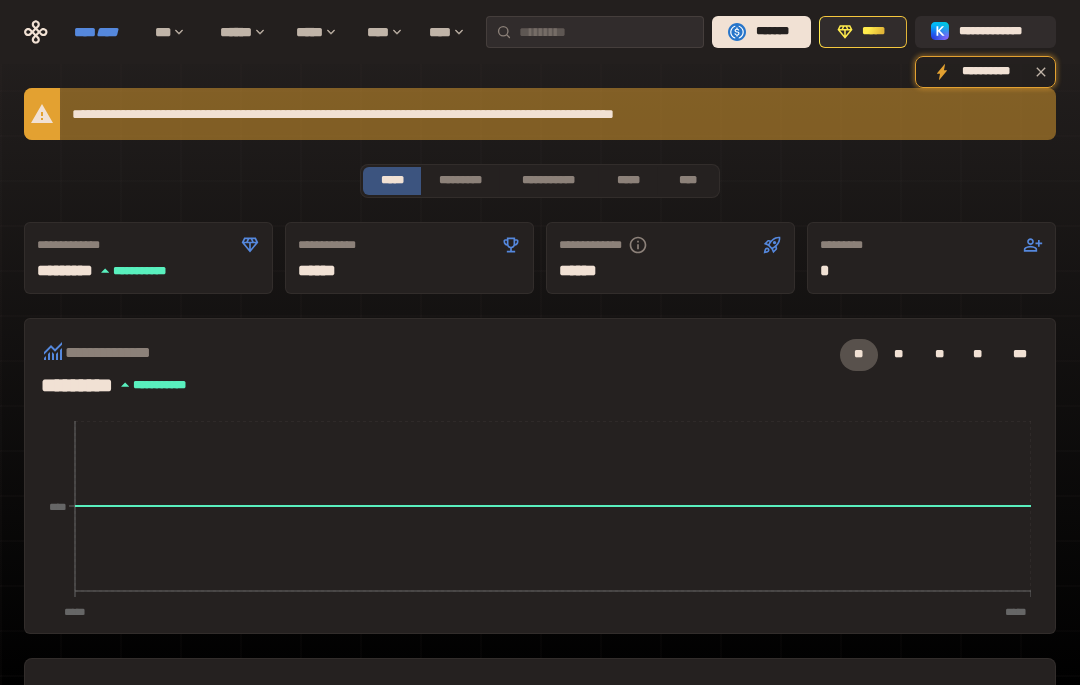 click on "****" at bounding box center [107, 32] 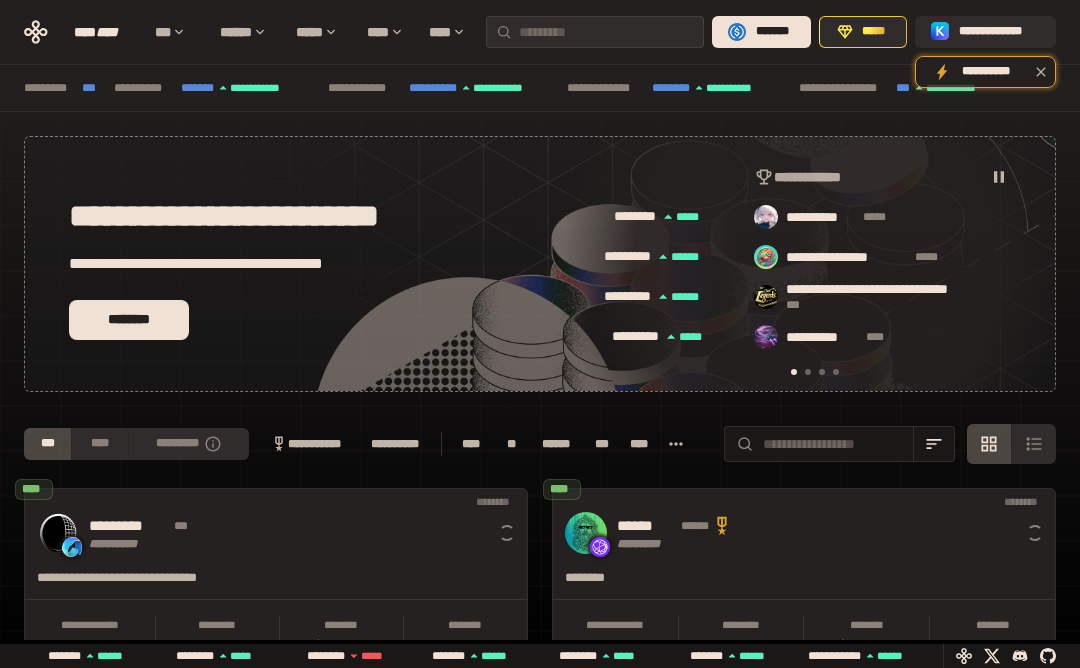 scroll, scrollTop: 0, scrollLeft: 435, axis: horizontal 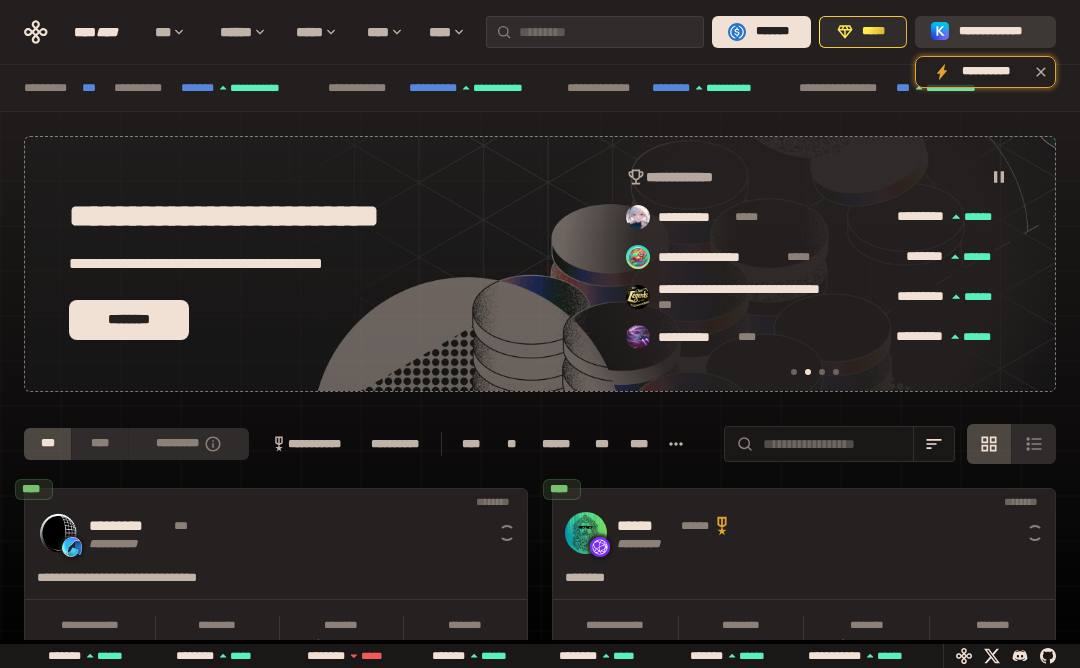 click on "**********" at bounding box center (999, 32) 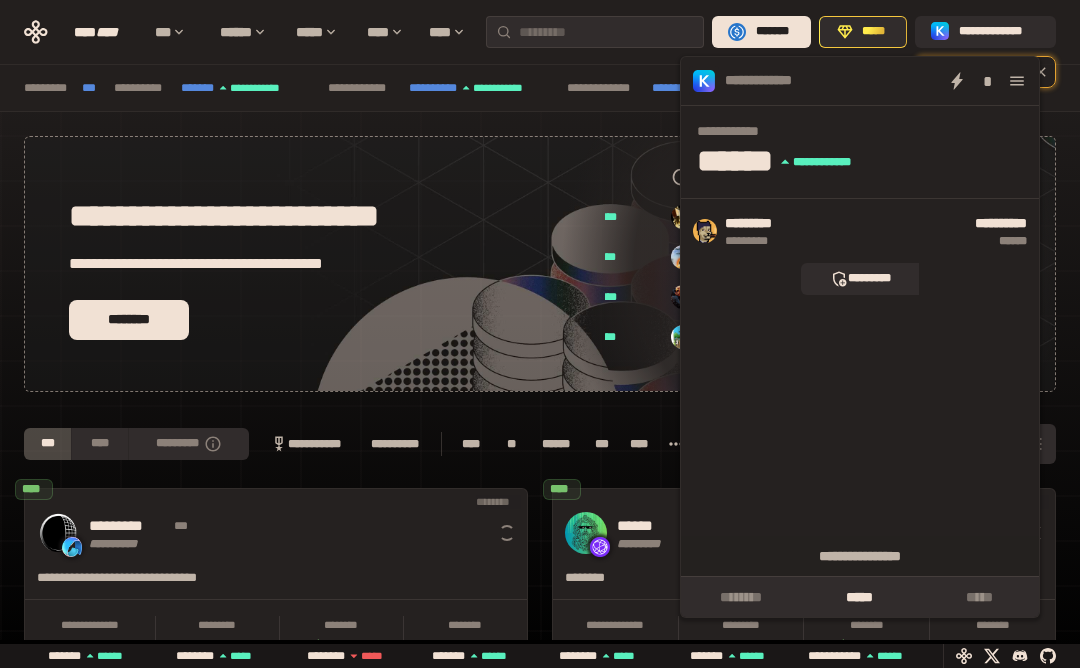 scroll, scrollTop: 0, scrollLeft: 855, axis: horizontal 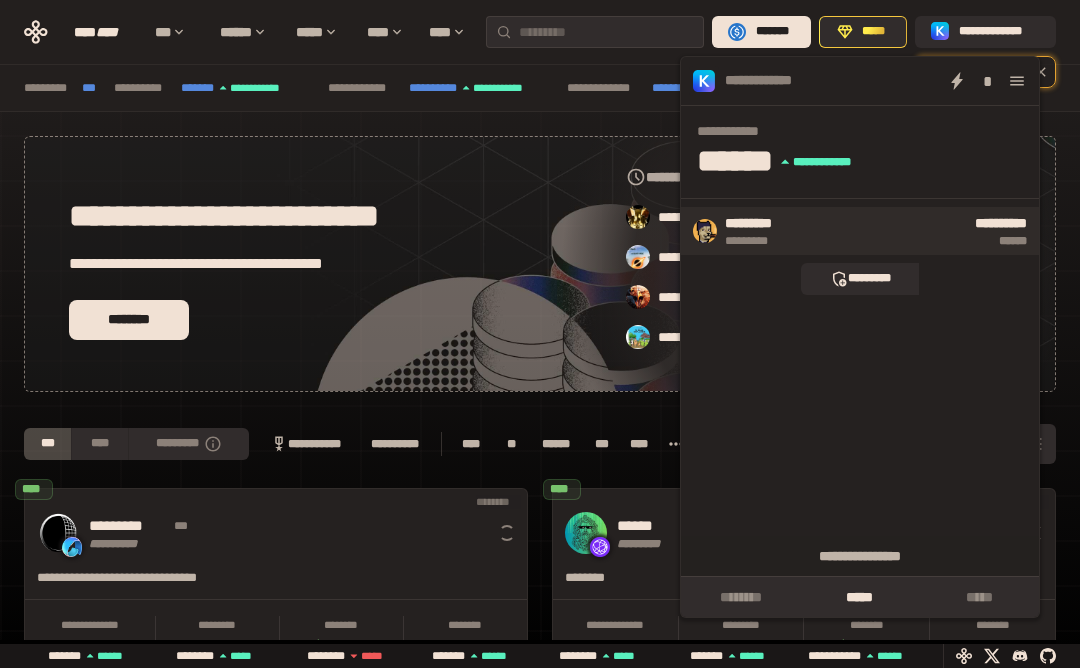 click on "*********" at bounding box center [834, 241] 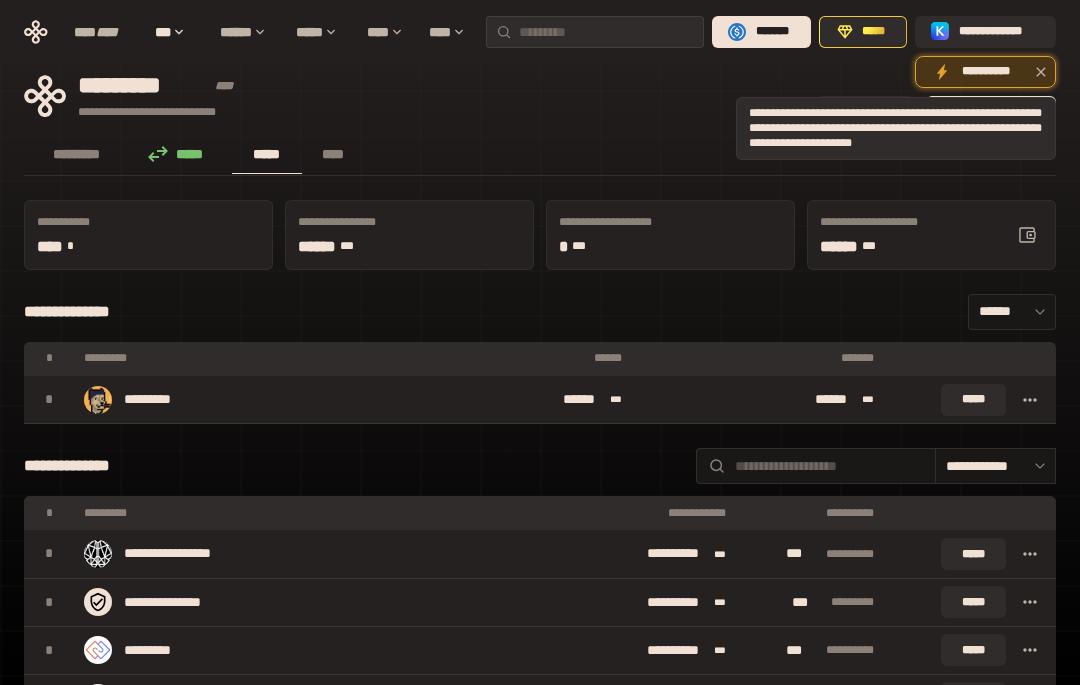 click 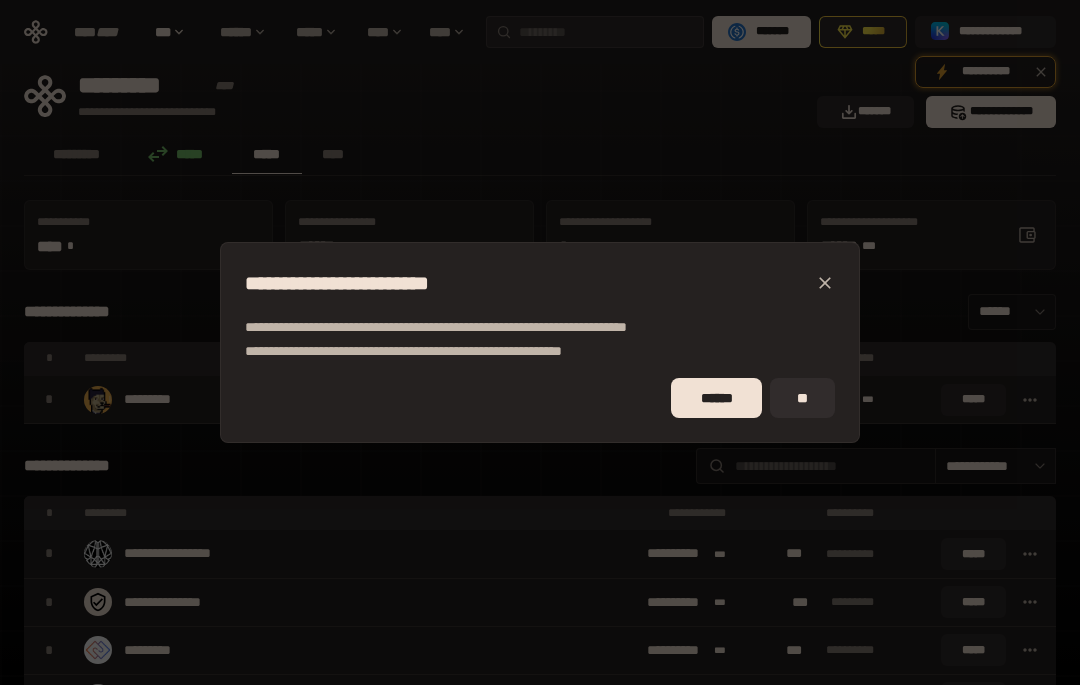 click 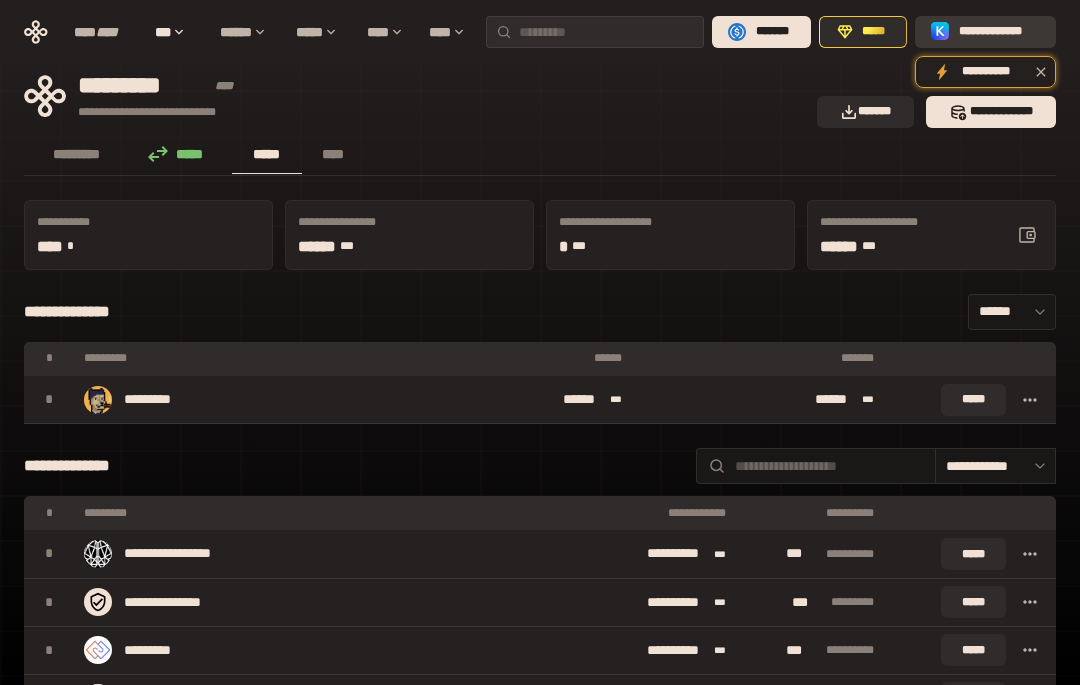 click 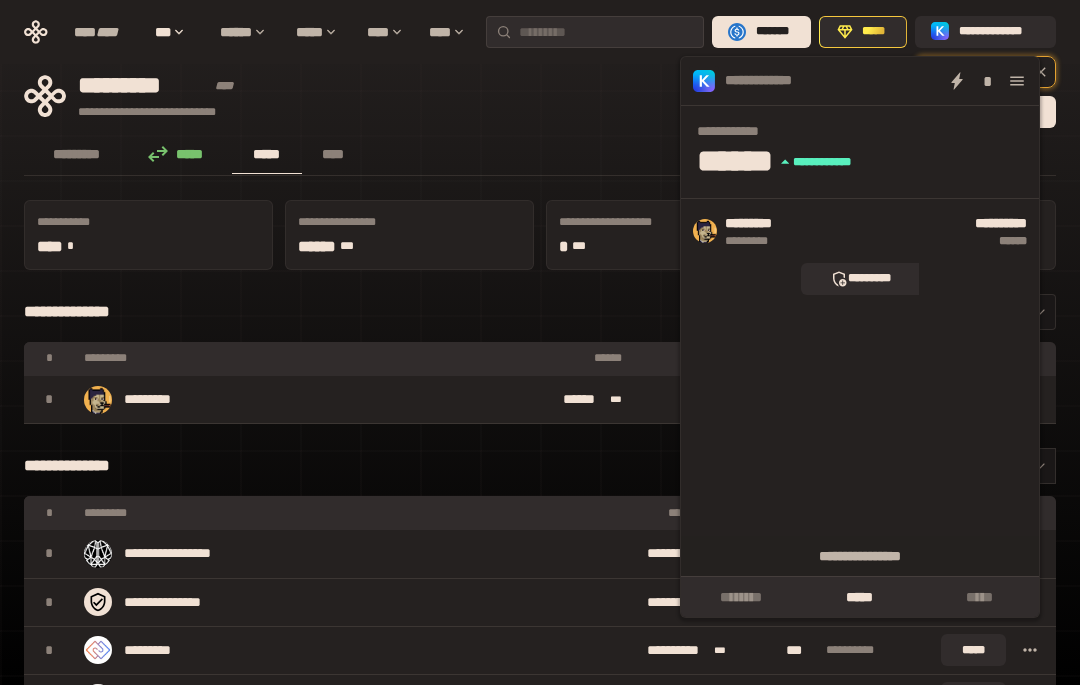 click 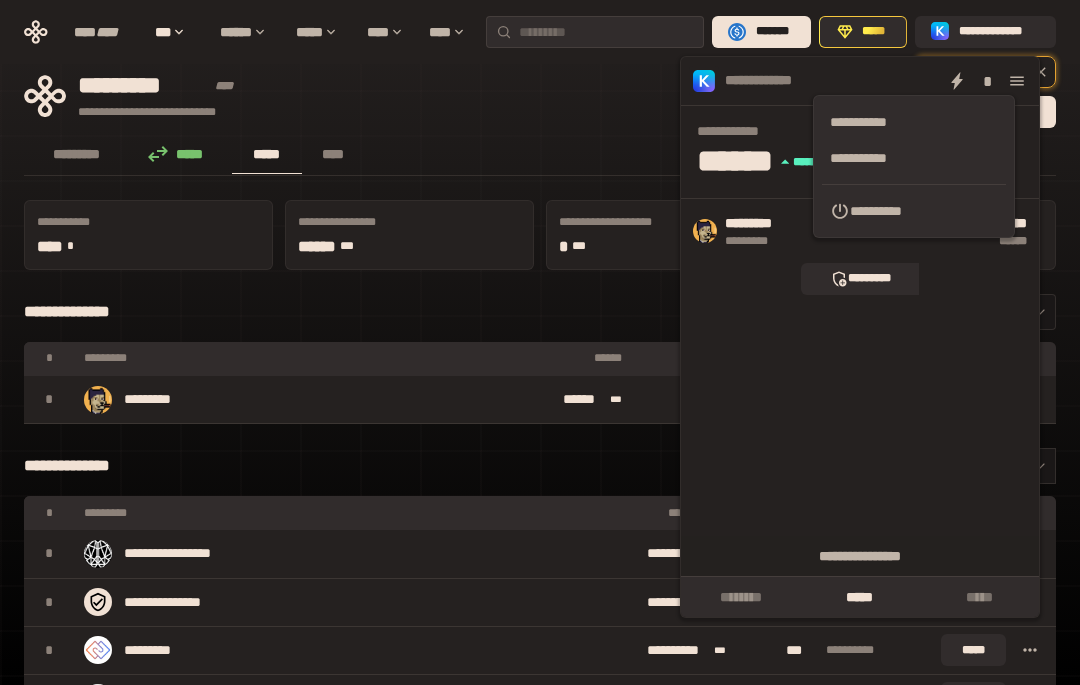 click on "*********" at bounding box center [860, 279] 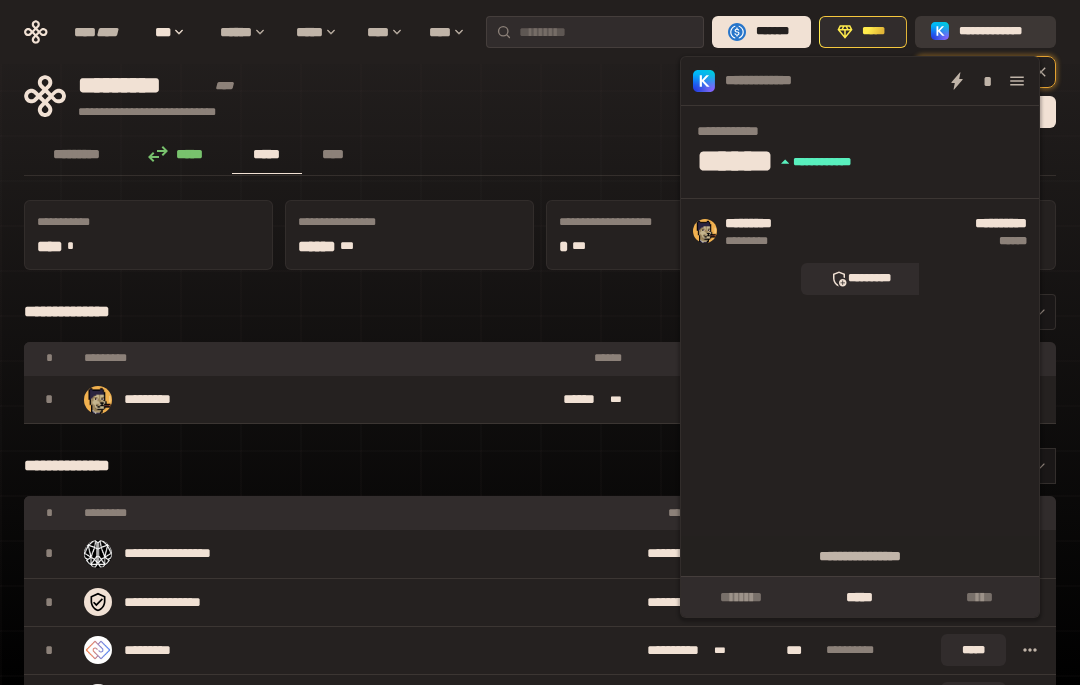 click on "**********" at bounding box center (999, 32) 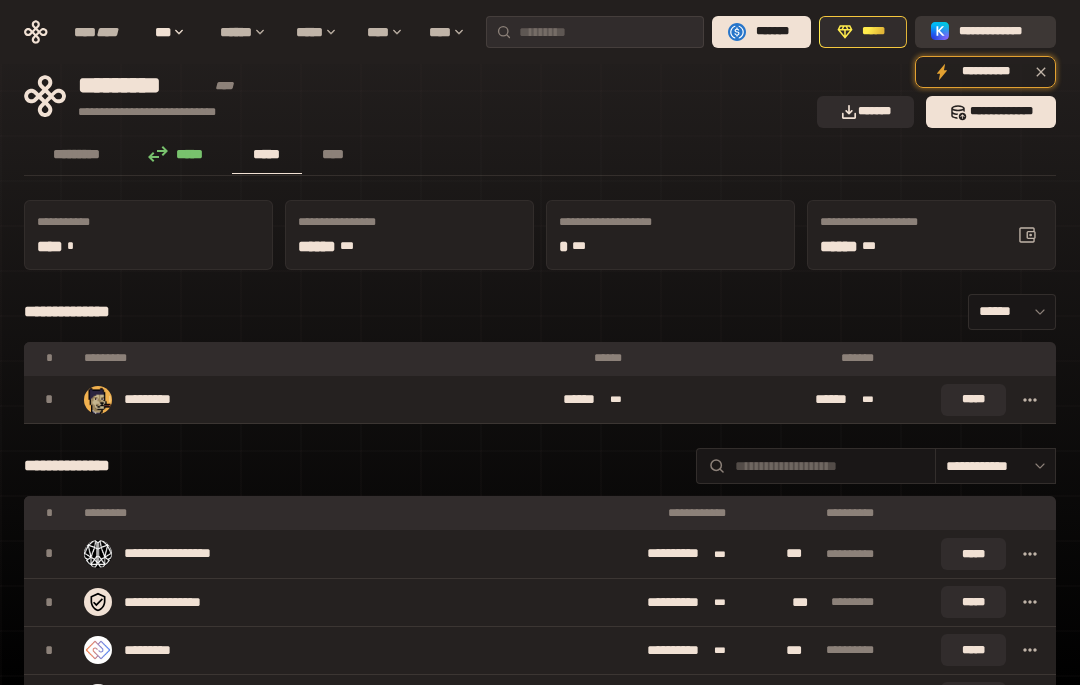 click on "**********" at bounding box center (999, 32) 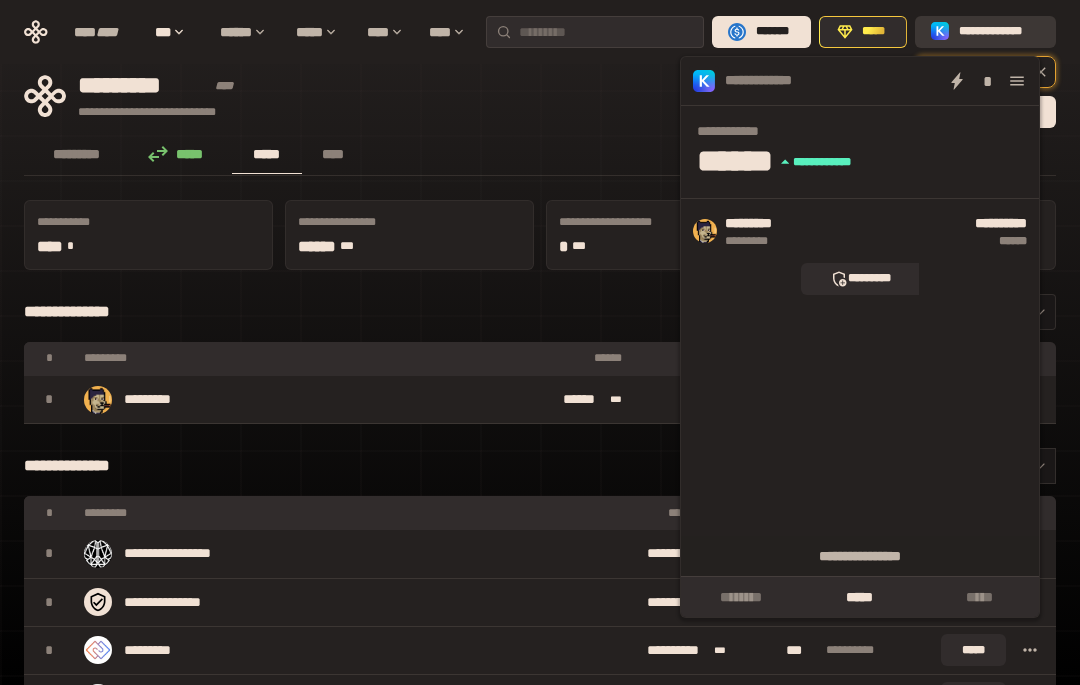 click on "**********" at bounding box center (999, 32) 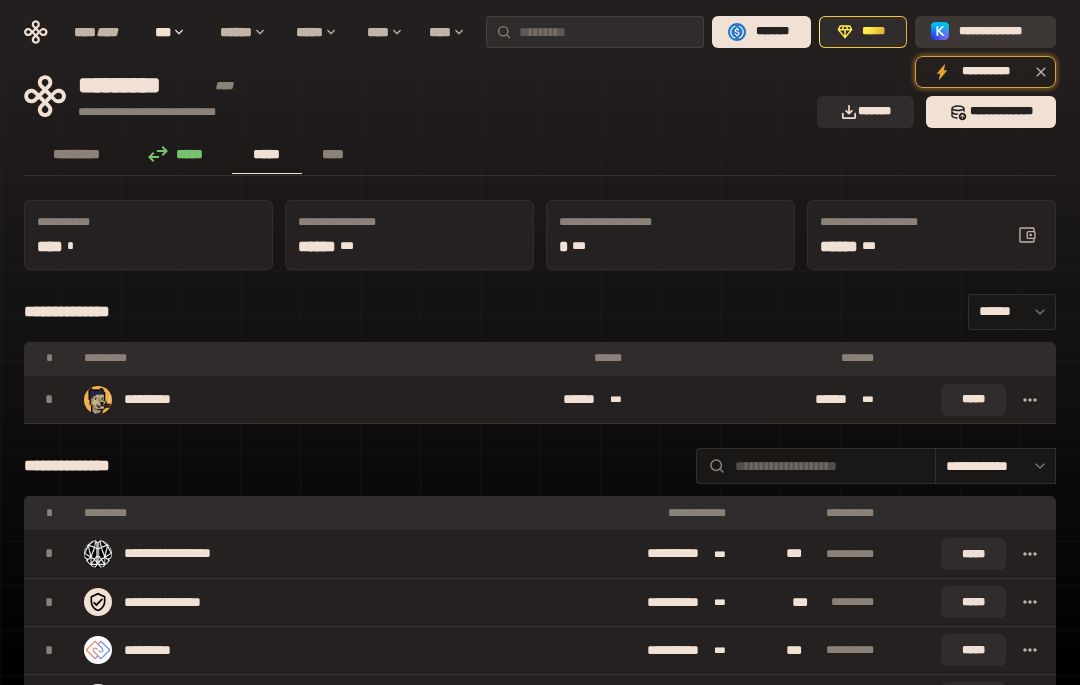 click on "**********" at bounding box center (999, 32) 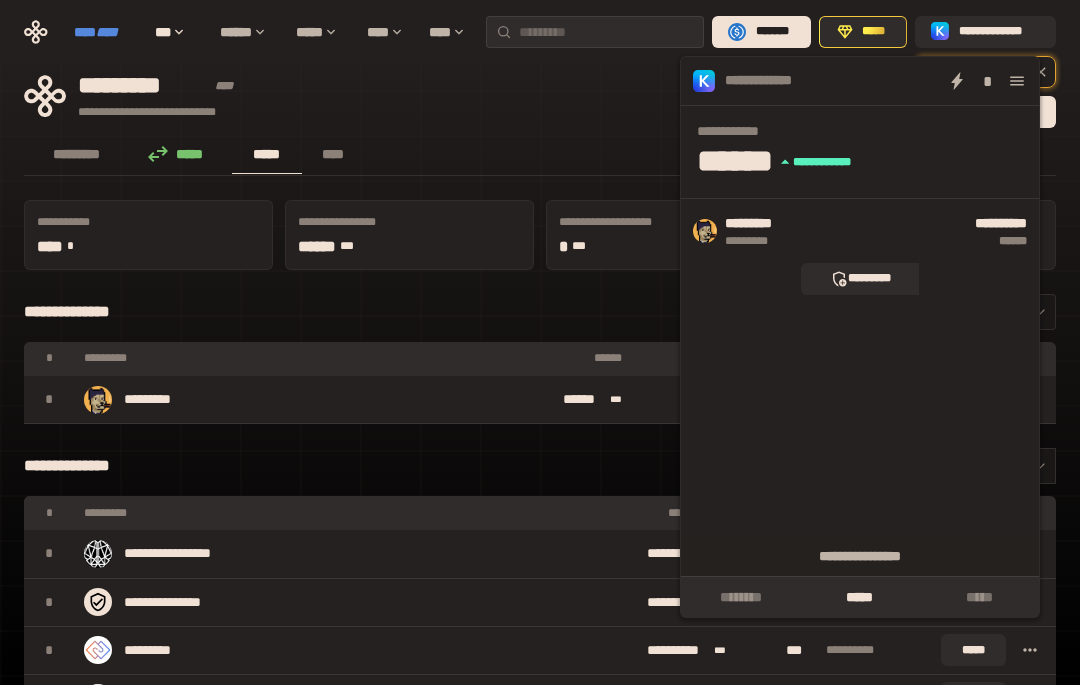 click on "****" at bounding box center (107, 32) 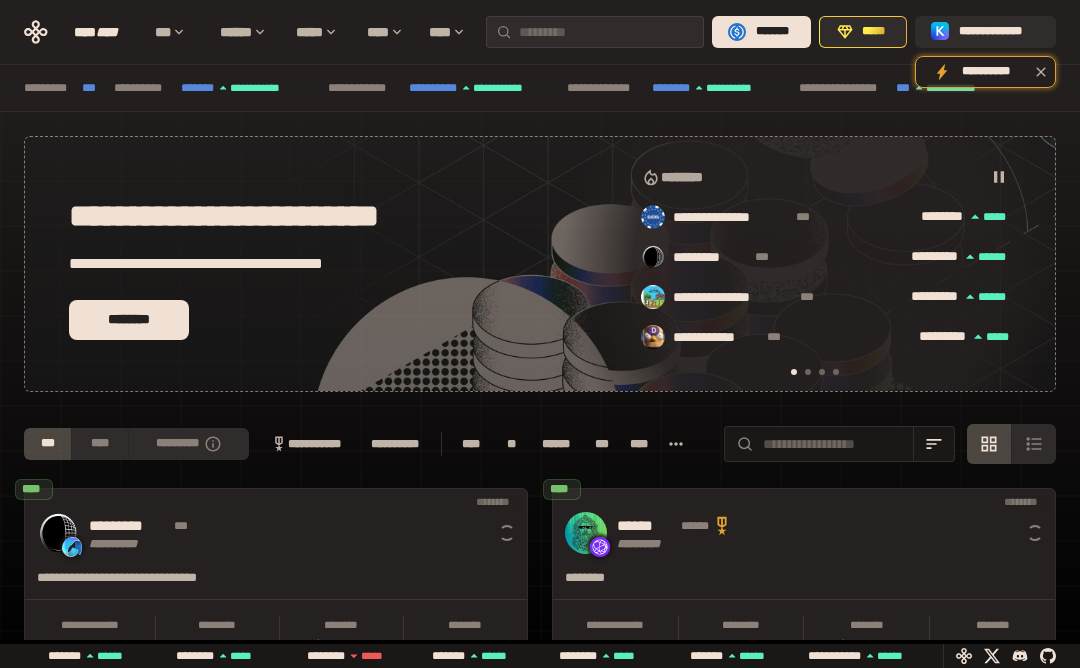 scroll, scrollTop: 0, scrollLeft: 15, axis: horizontal 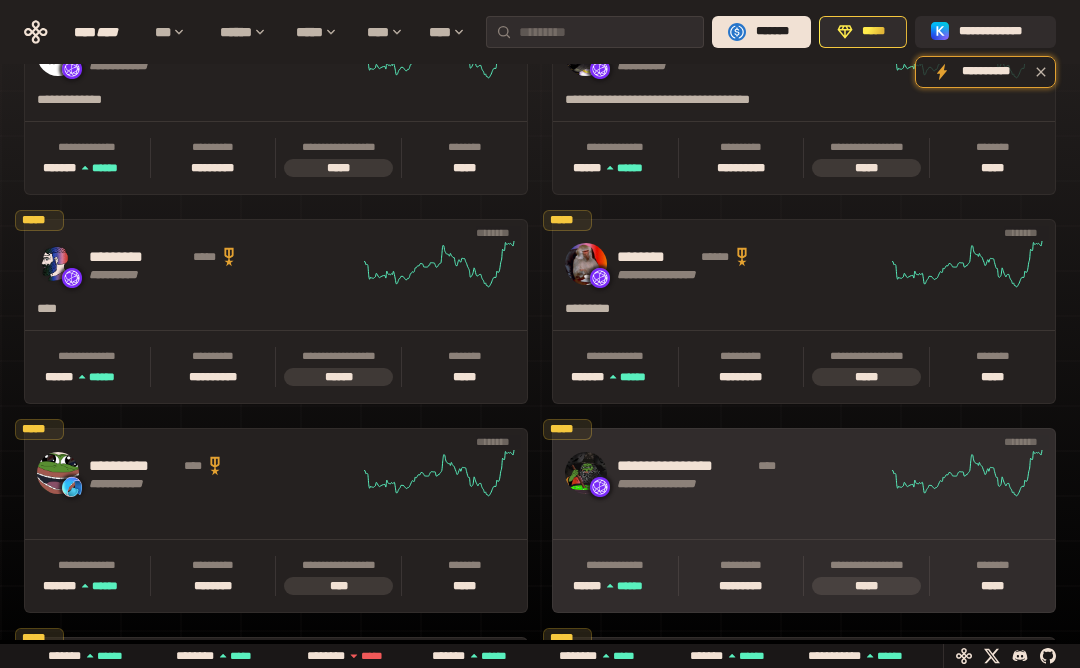 click on "**********" at bounding box center [804, 473] 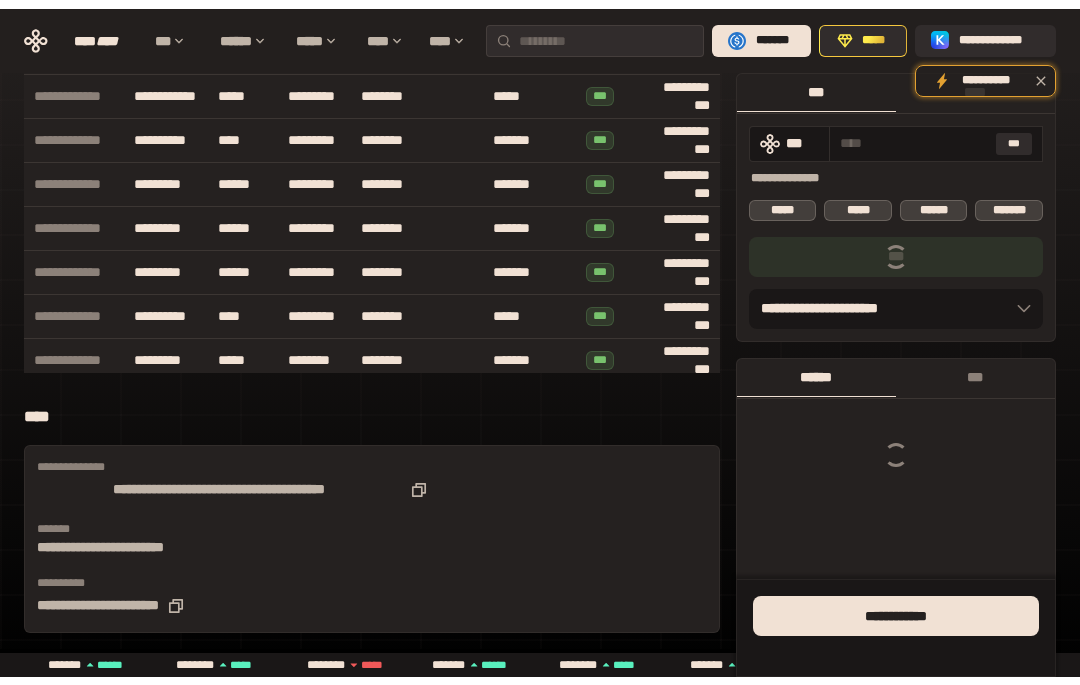 scroll, scrollTop: 0, scrollLeft: 0, axis: both 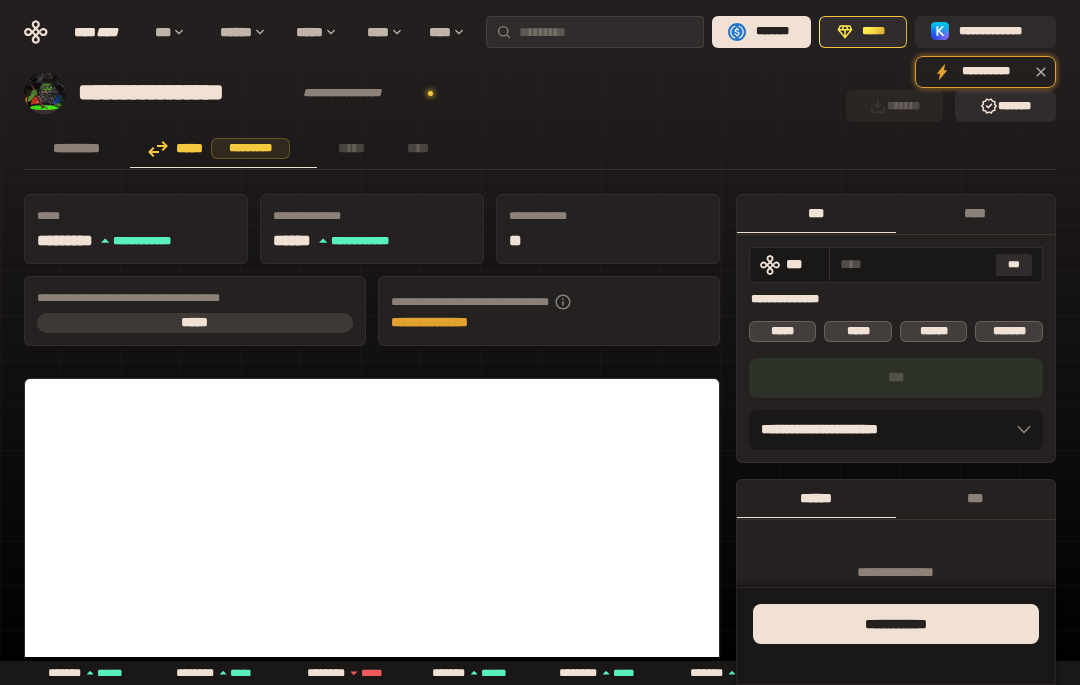 click on "********* ****" at bounding box center [798, 299] 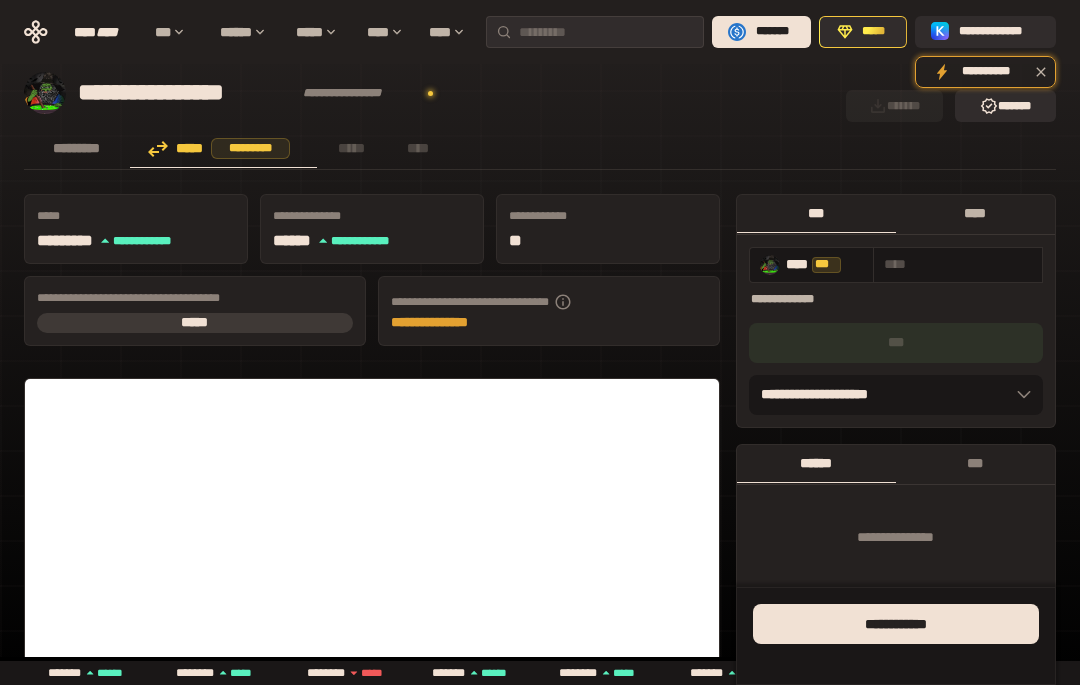click on "****" at bounding box center [975, 213] 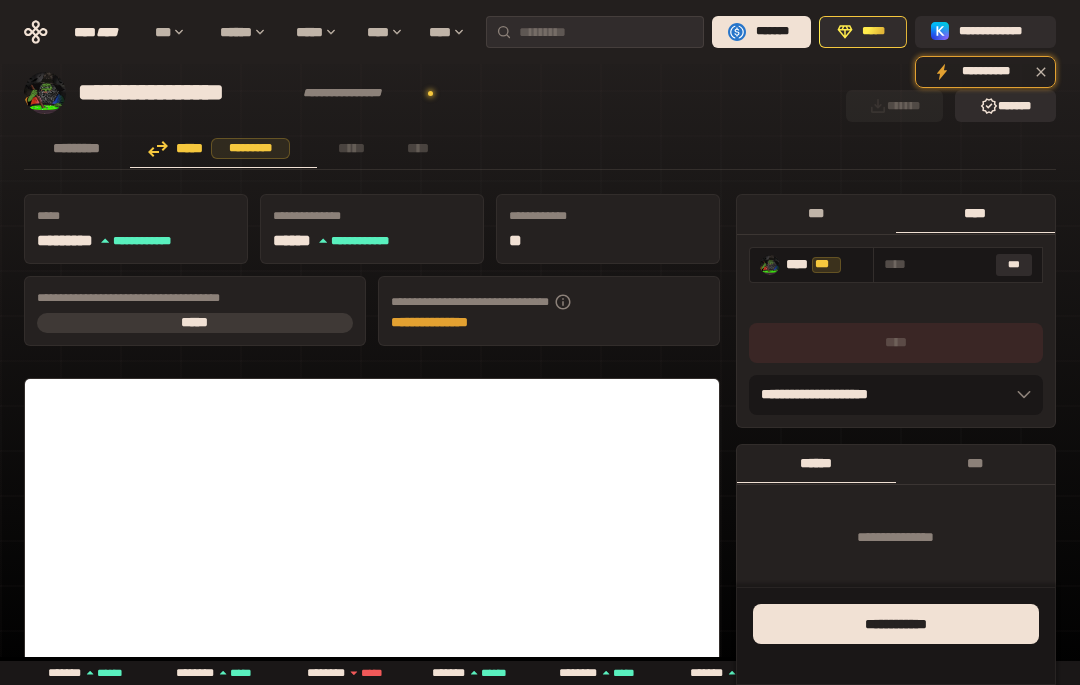 click on "***" at bounding box center (816, 213) 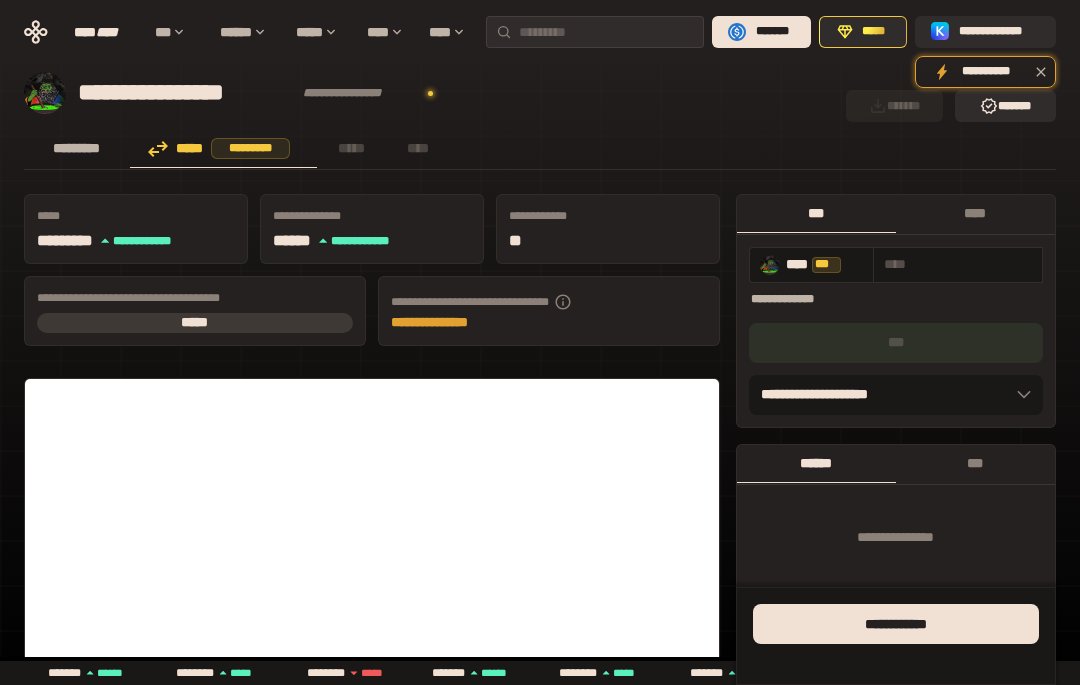 click on "*********" at bounding box center (77, 149) 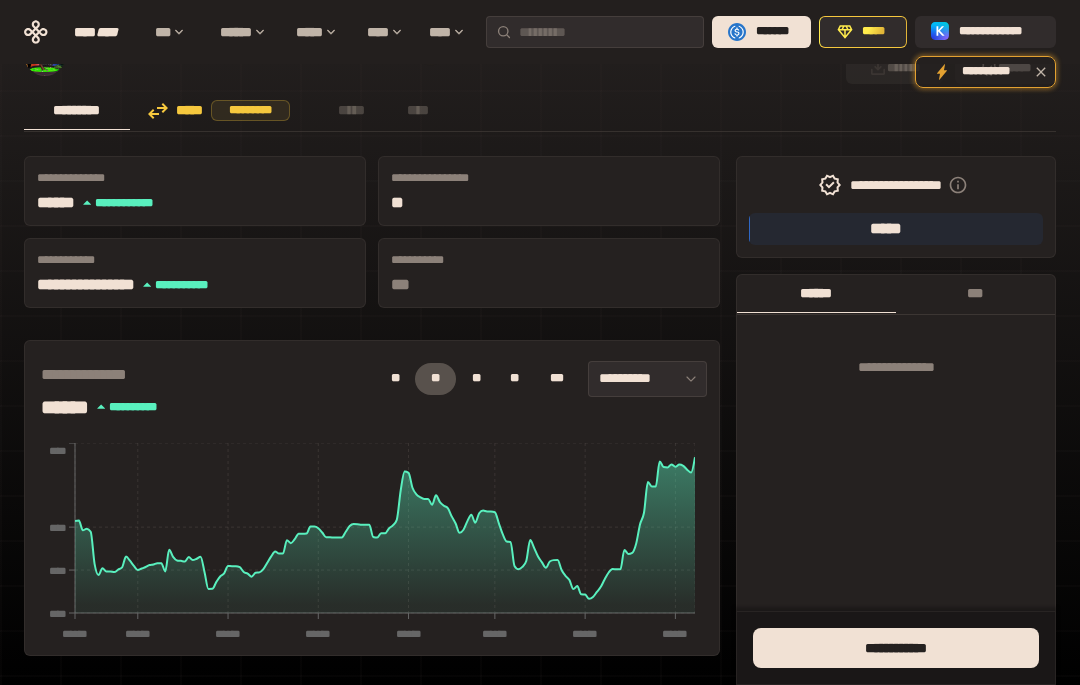 scroll, scrollTop: 0, scrollLeft: 0, axis: both 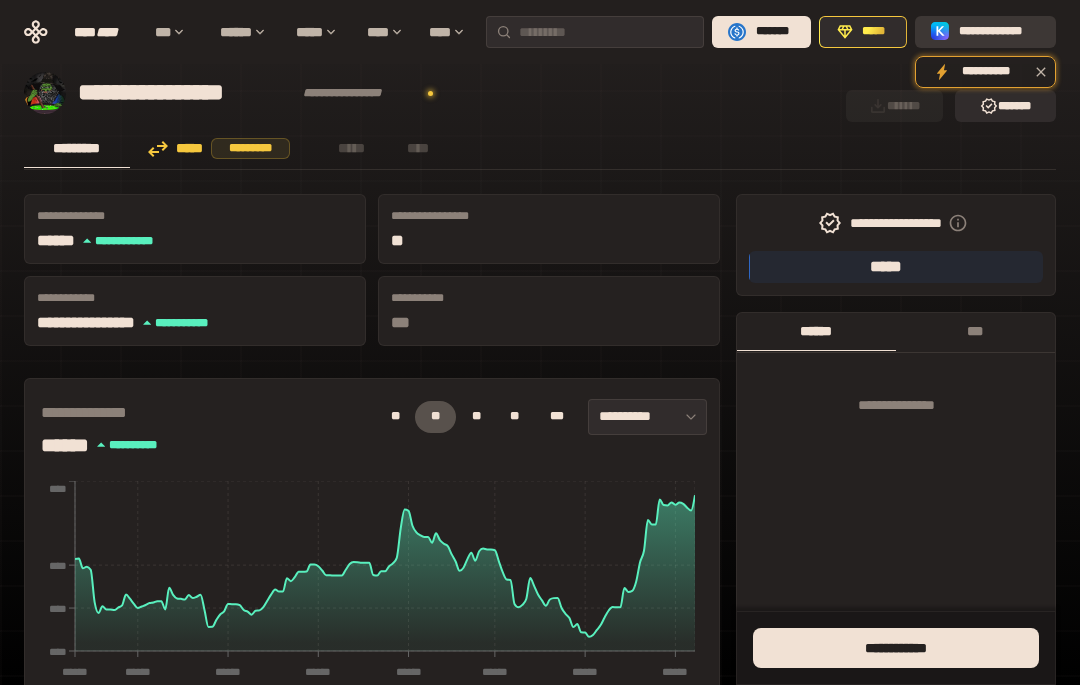 click on "**********" at bounding box center (999, 32) 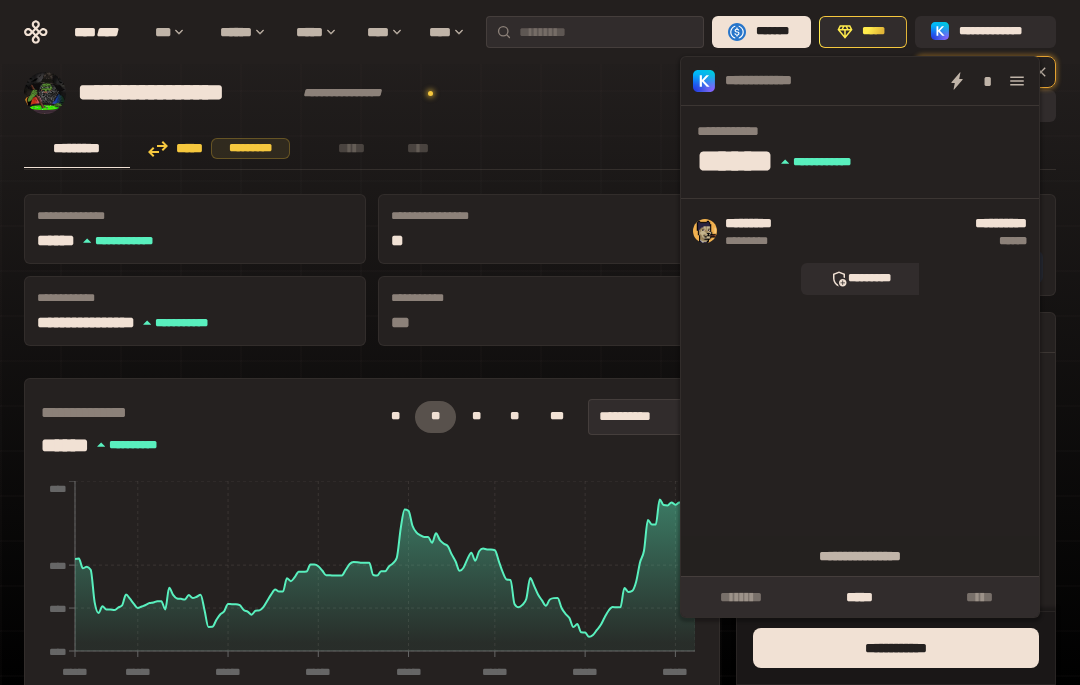 click on "**********" at bounding box center [372, 424] 